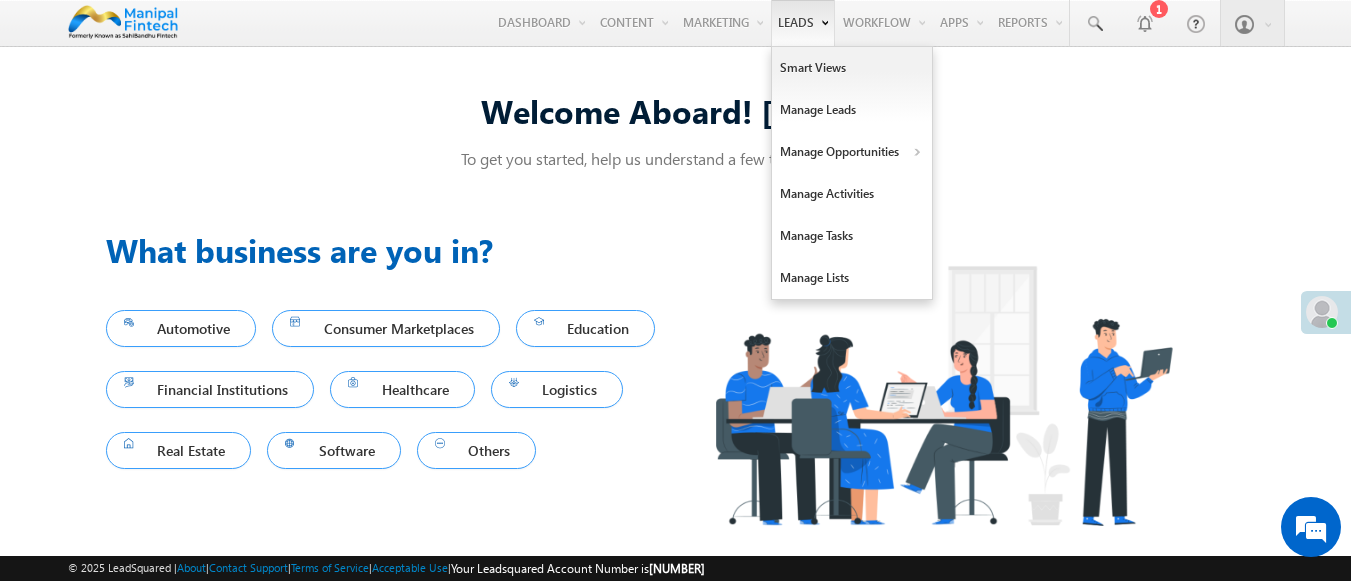 scroll, scrollTop: 13, scrollLeft: 0, axis: vertical 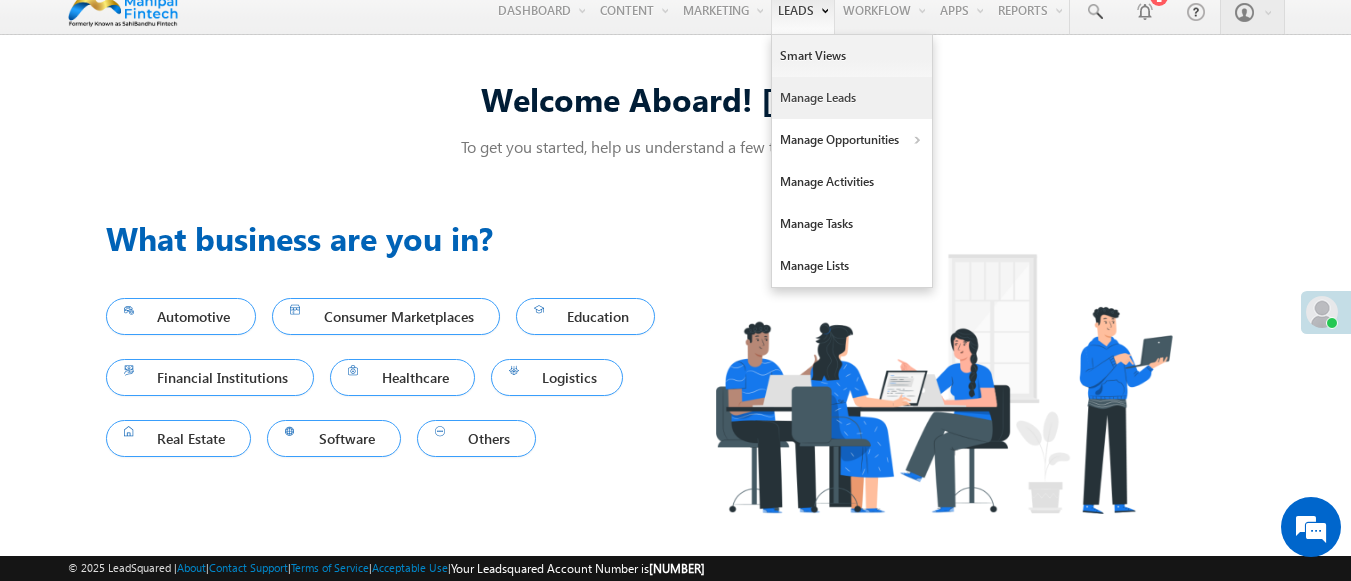 click on "Manage Leads" at bounding box center [852, 98] 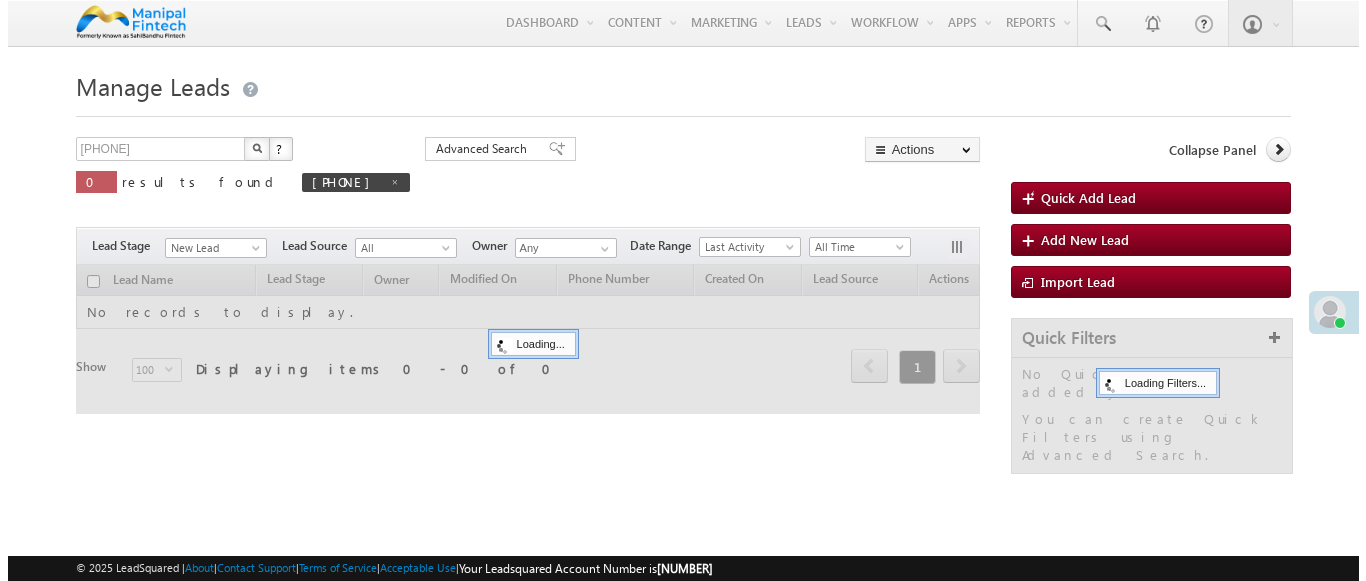 scroll, scrollTop: 0, scrollLeft: 0, axis: both 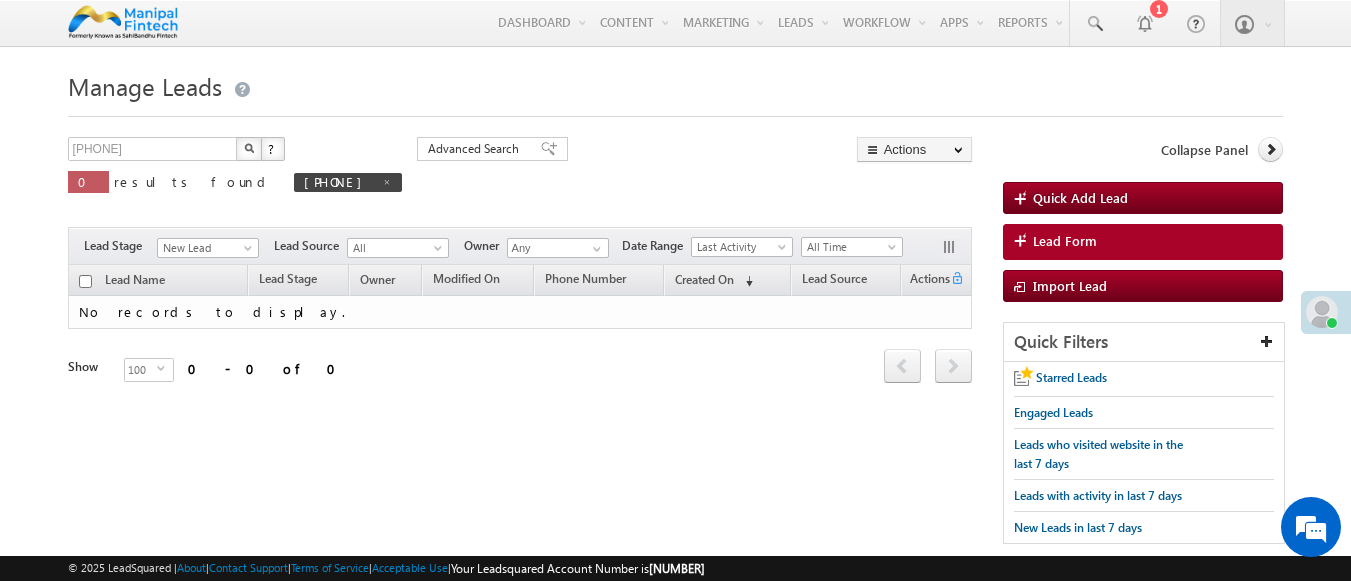 click on "Lead Form" at bounding box center (1065, 241) 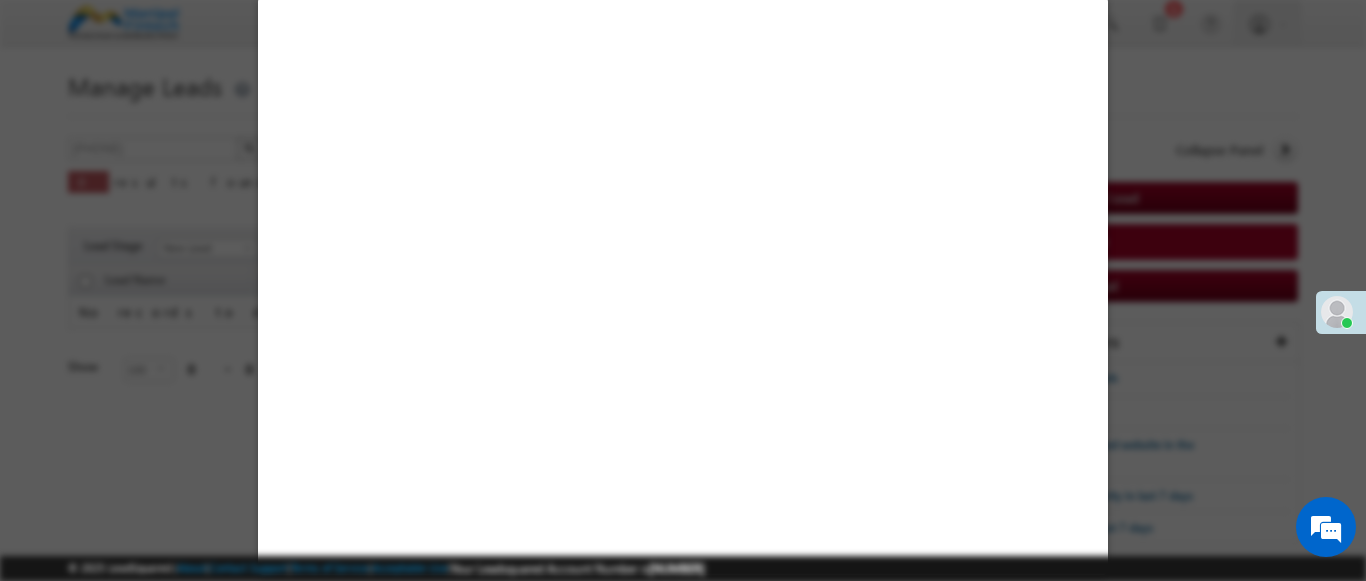 select on "Open" 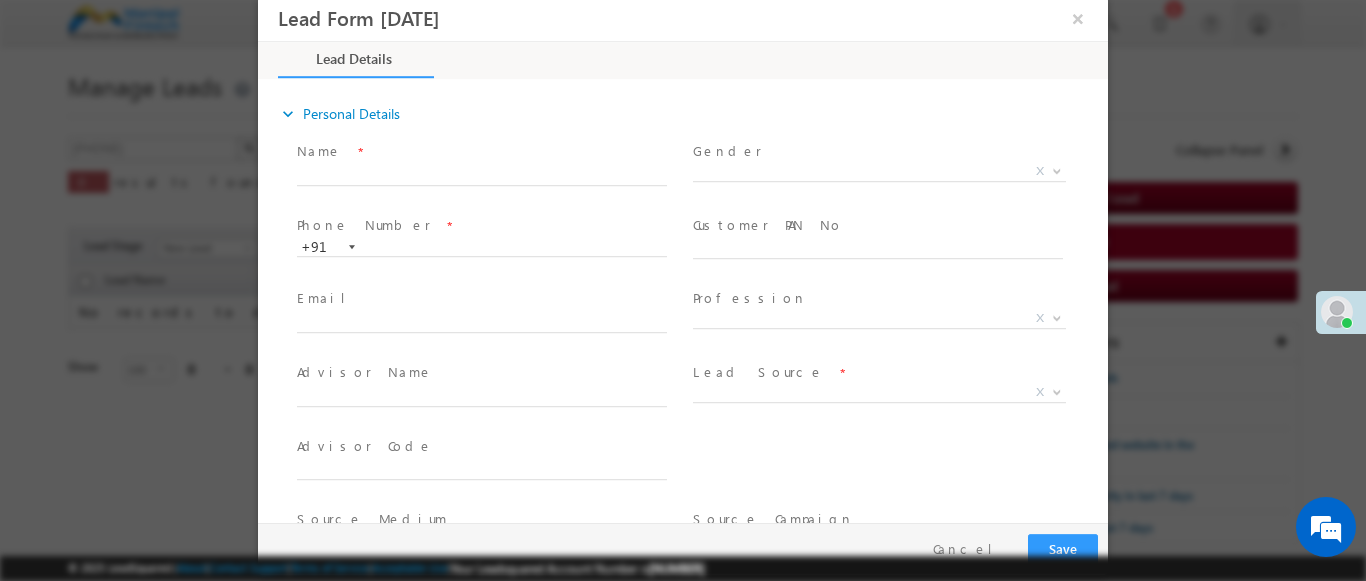 scroll, scrollTop: 0, scrollLeft: 0, axis: both 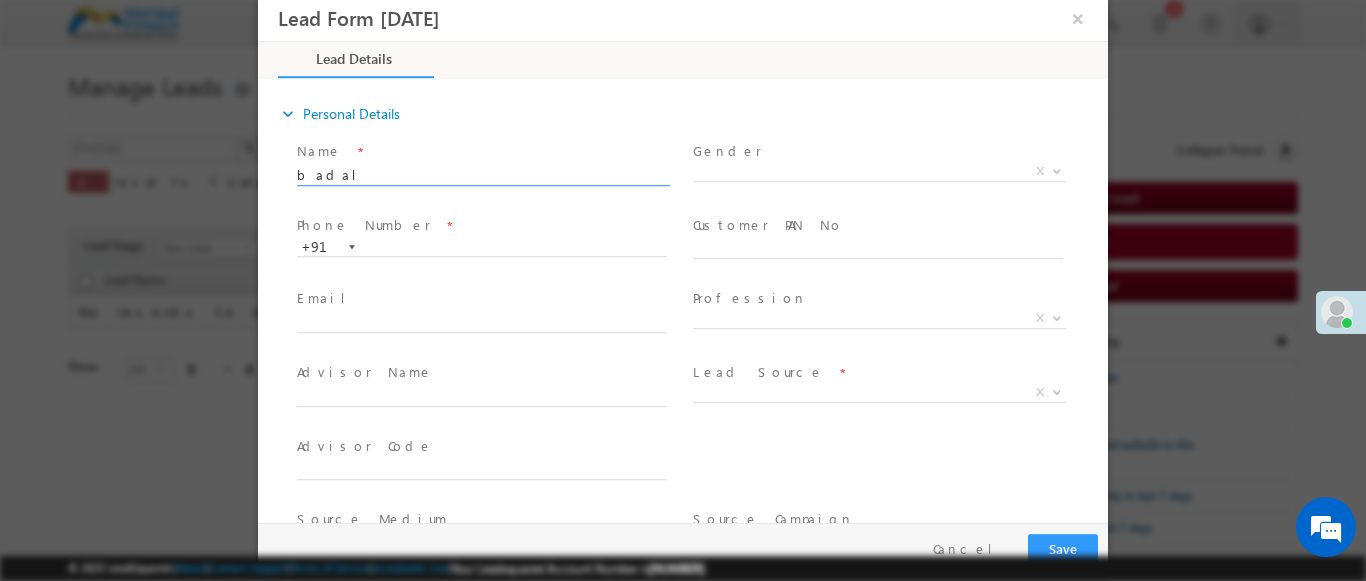 type on "badal" 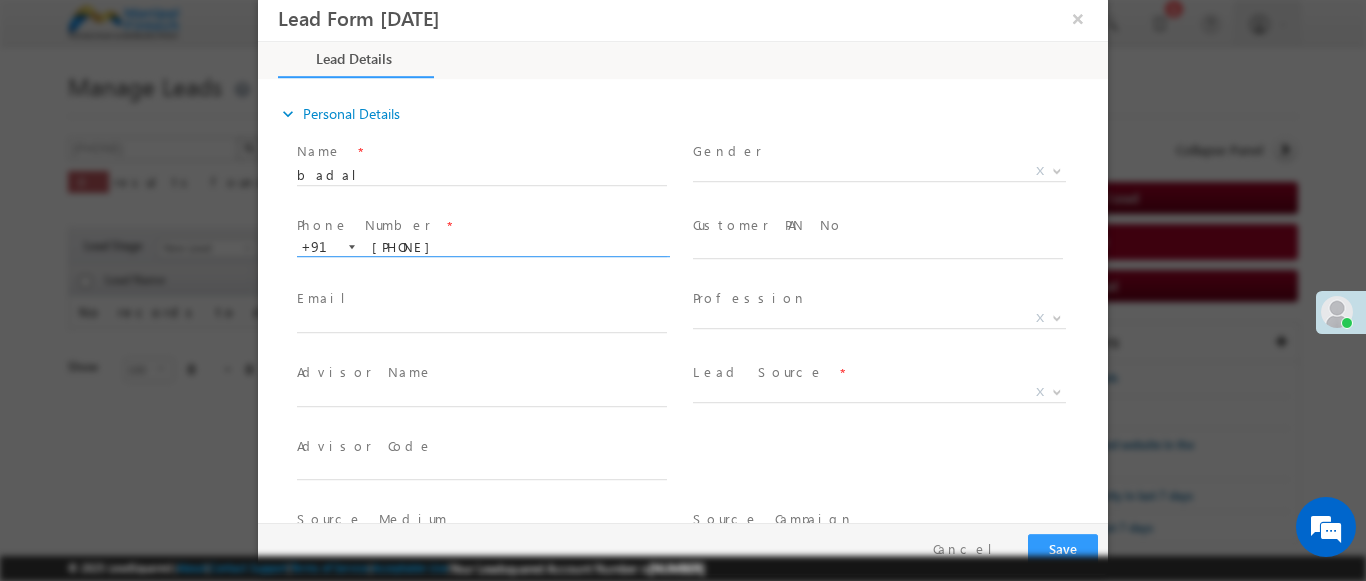type on "9583350250" 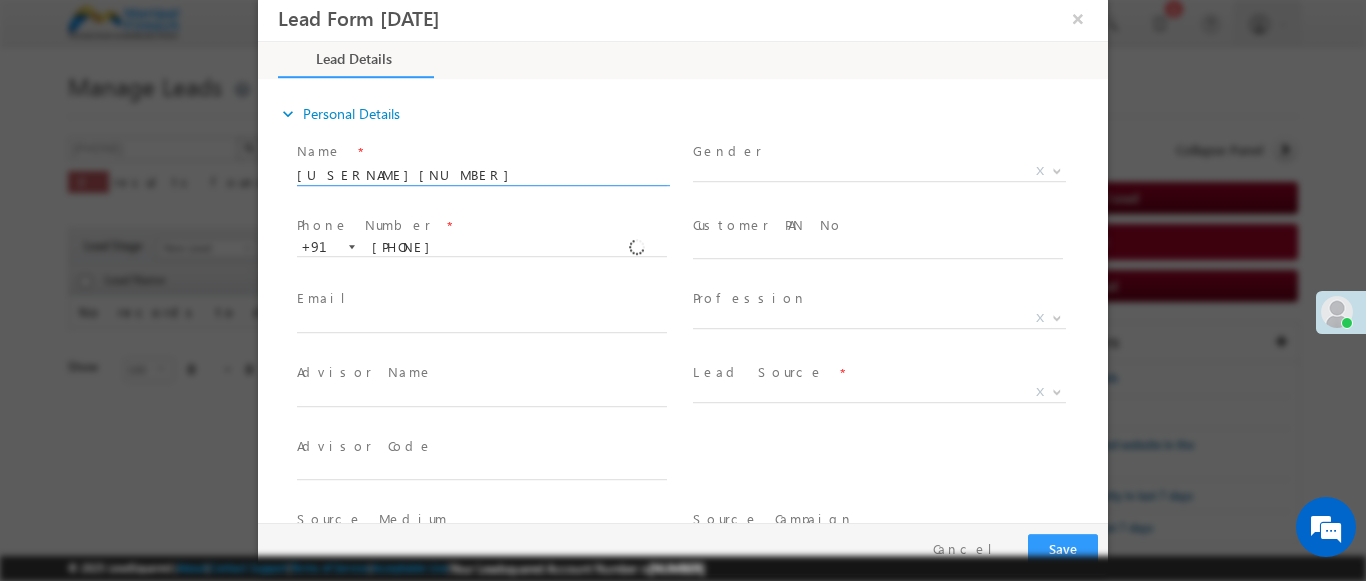 type on "[PHONE]" 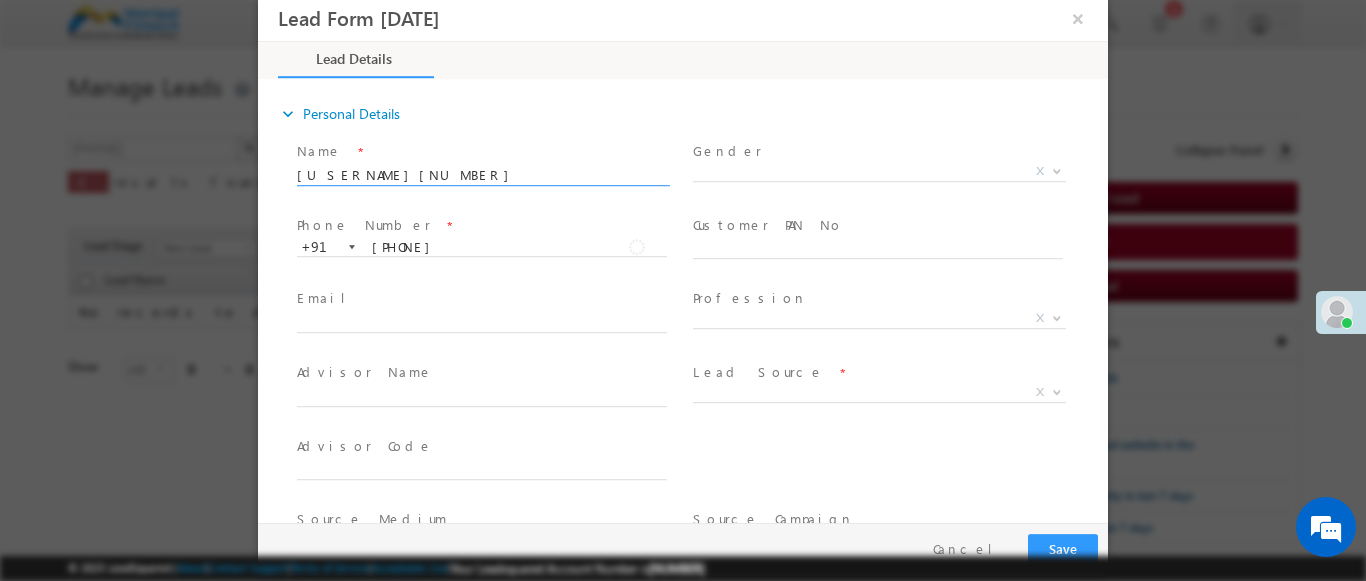 click at bounding box center [1057, 391] 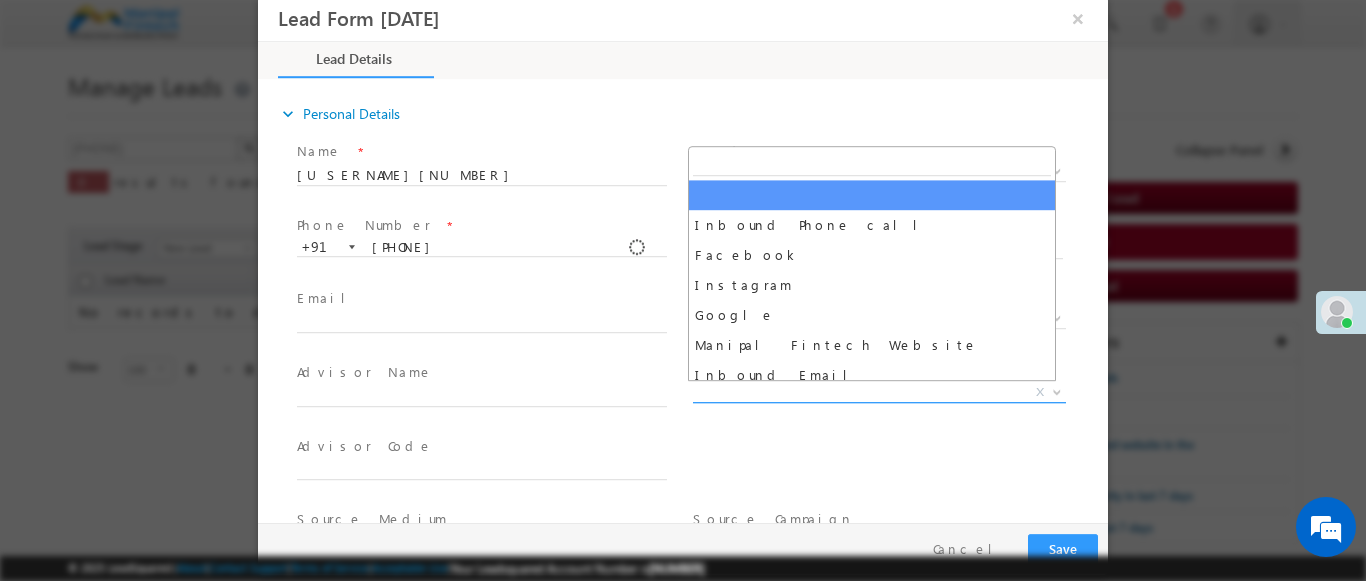scroll, scrollTop: 1570, scrollLeft: 0, axis: vertical 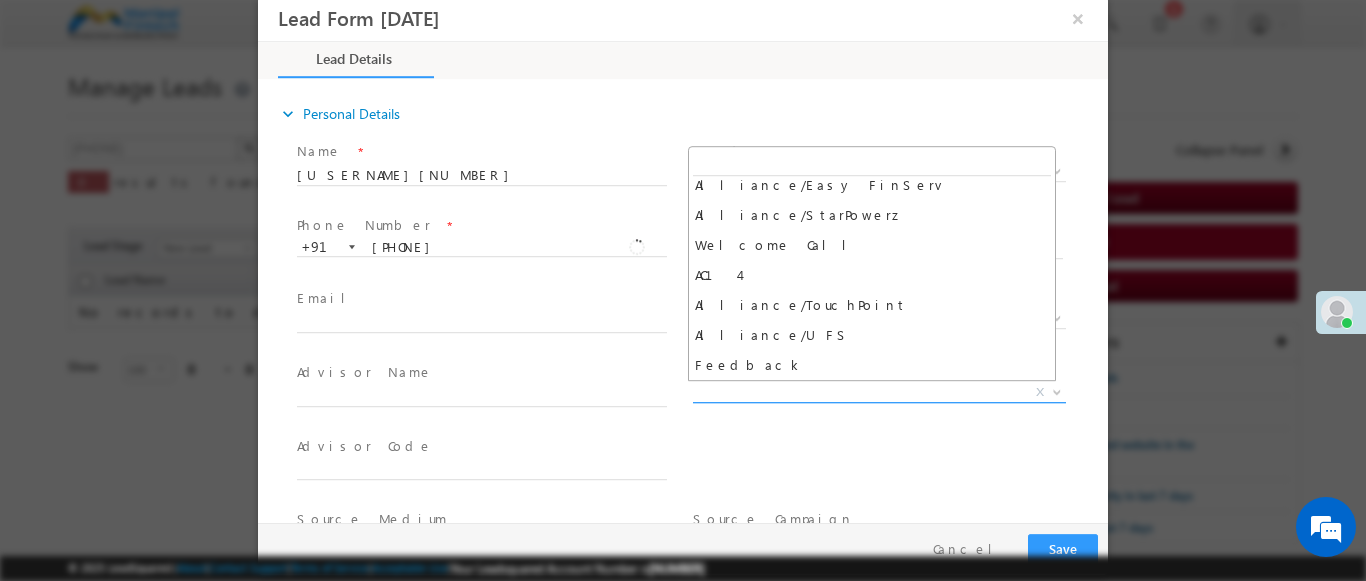 select on "Feedback" 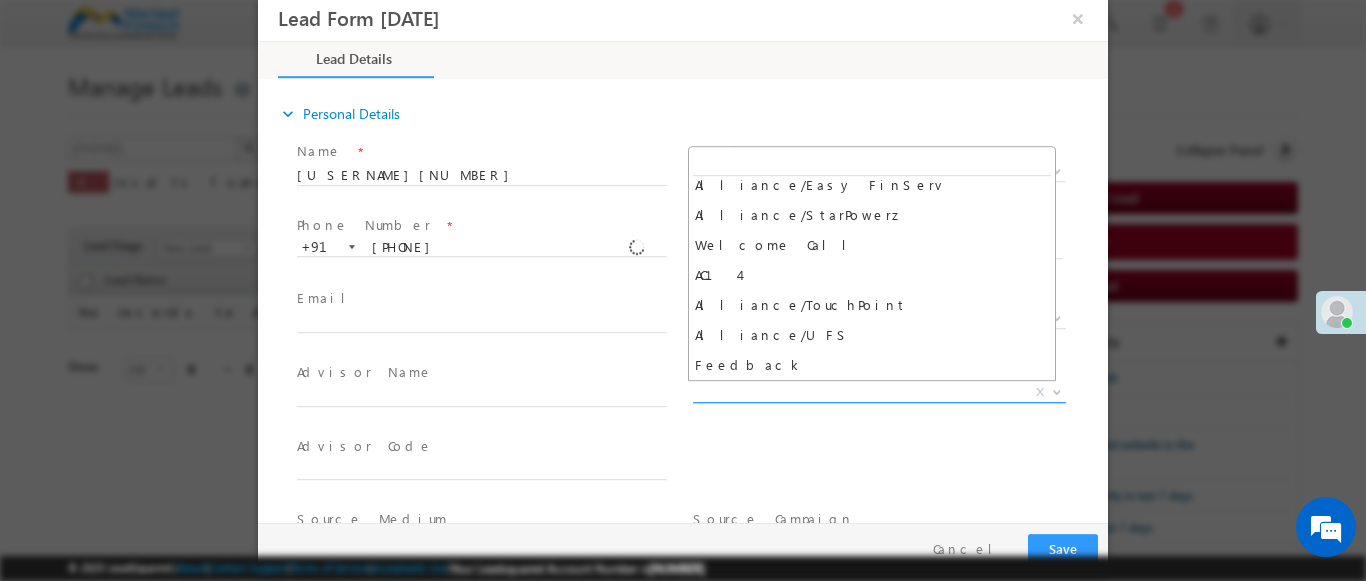 type on "[NAME]-[PHONE] - Feedback" 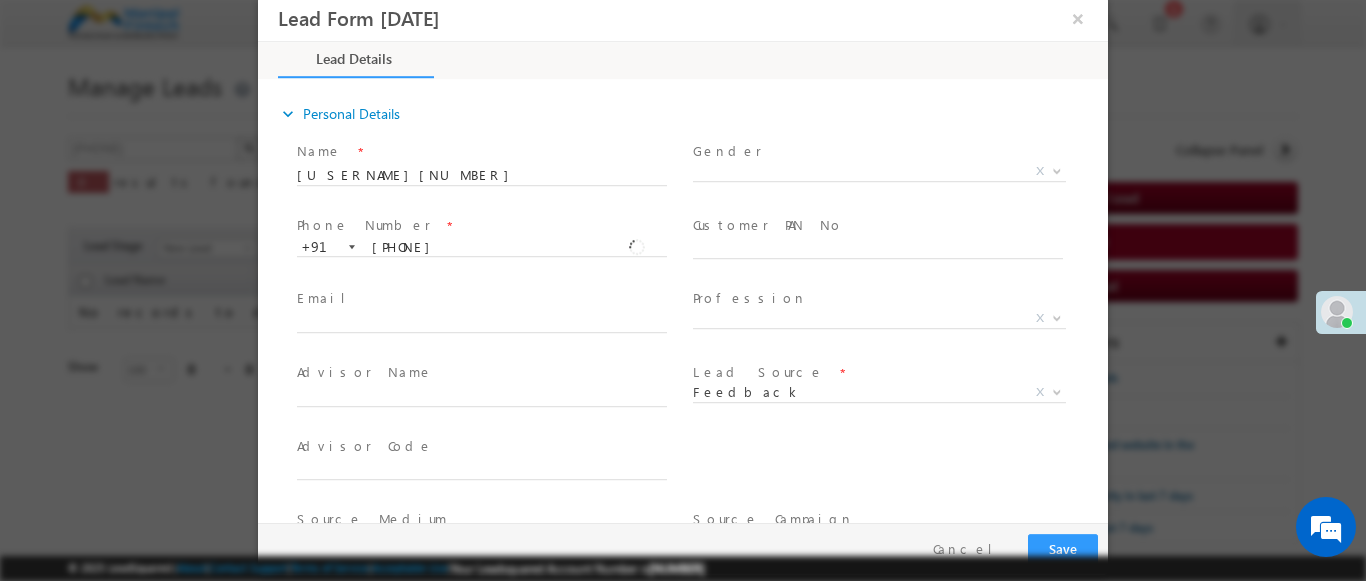 scroll, scrollTop: 315, scrollLeft: 0, axis: vertical 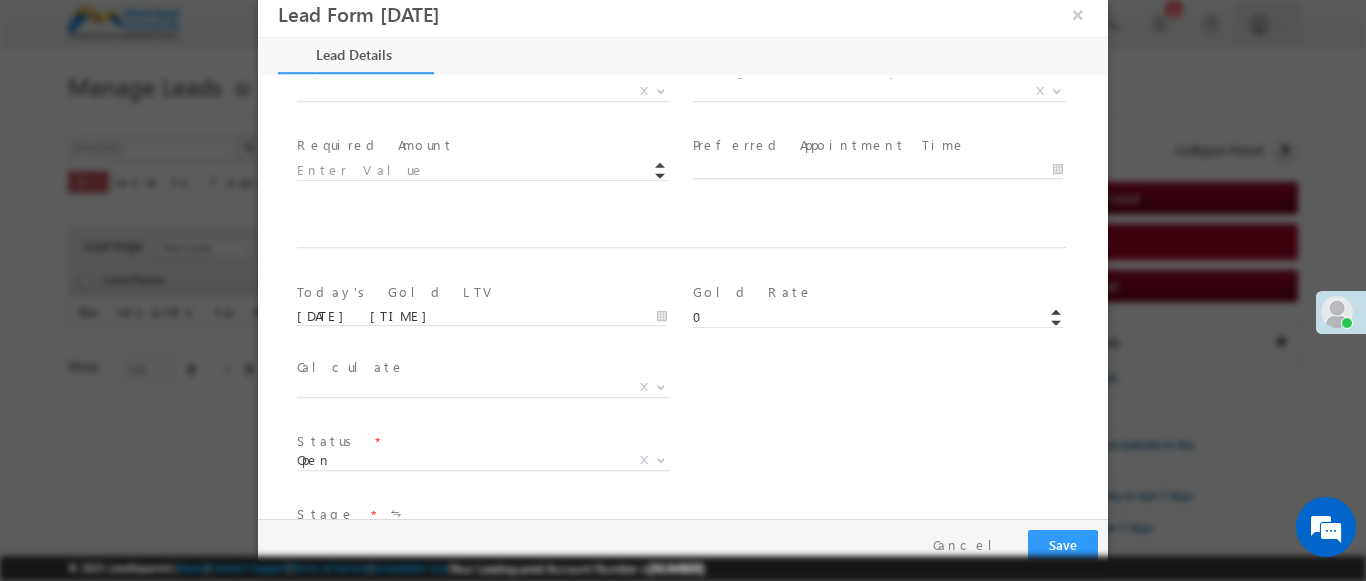 type on "600001" 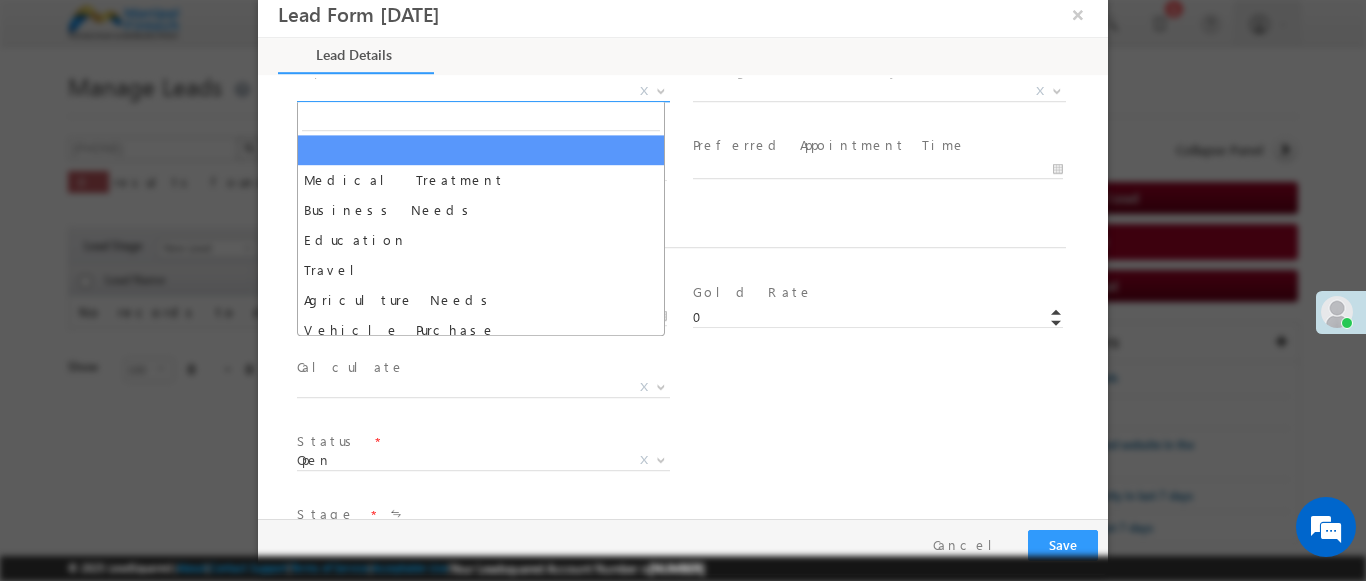 select on "Medical Treatment" 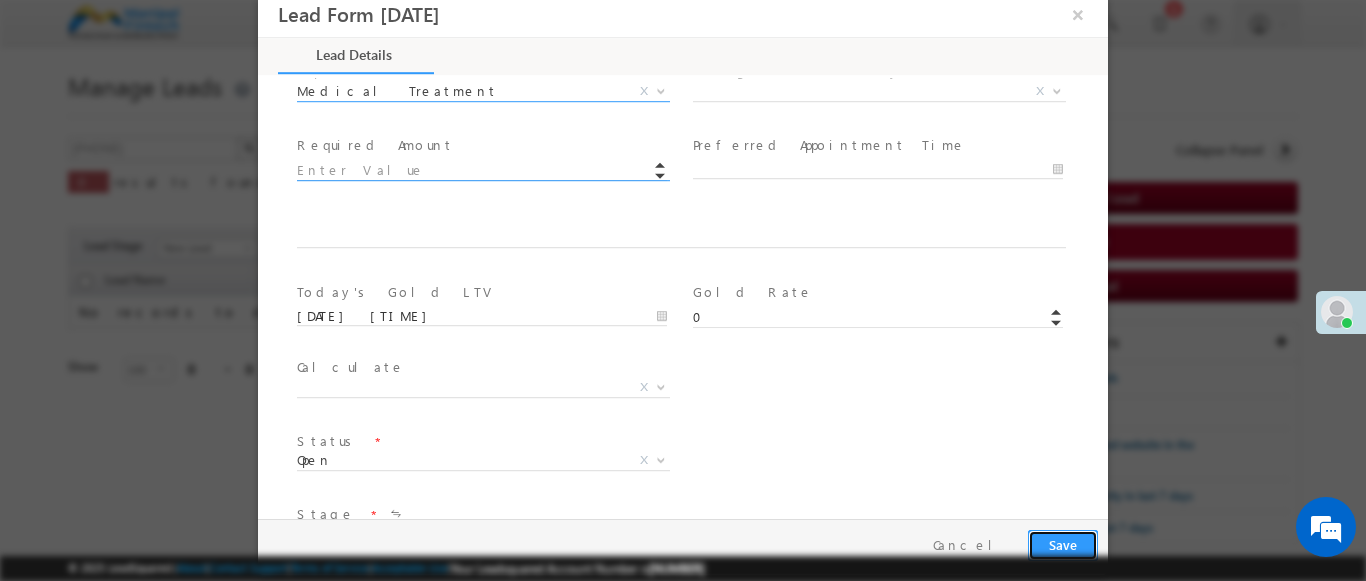 click on "Save" at bounding box center (1063, 545) 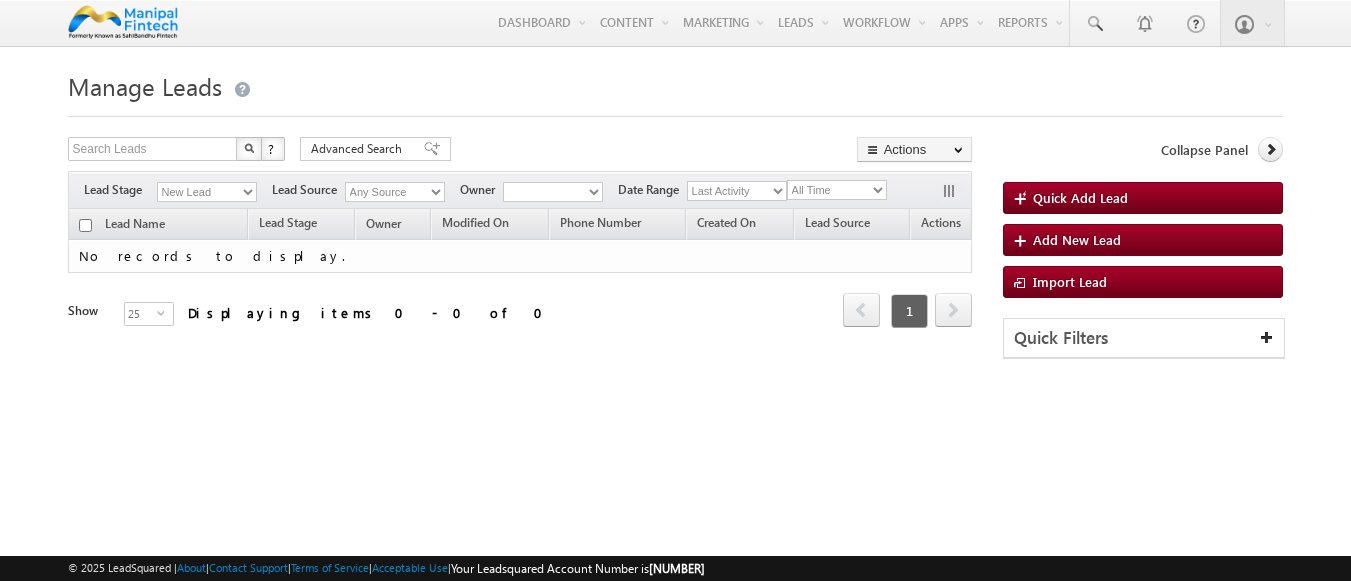 scroll, scrollTop: 0, scrollLeft: 0, axis: both 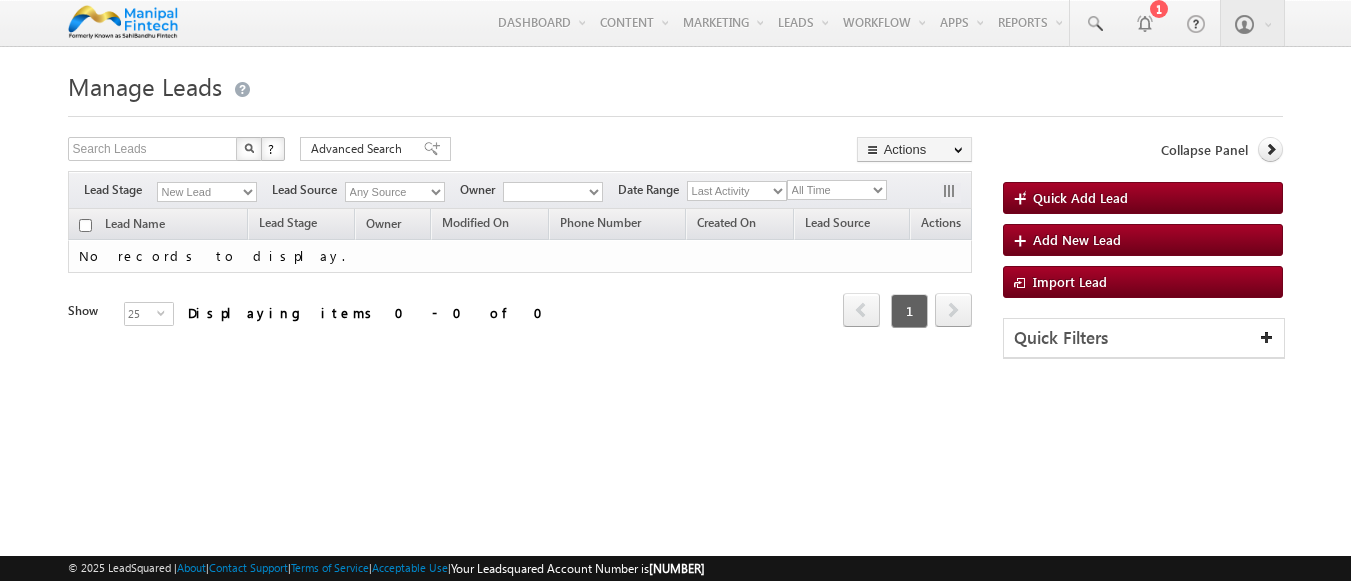 type on "[PHONE]" 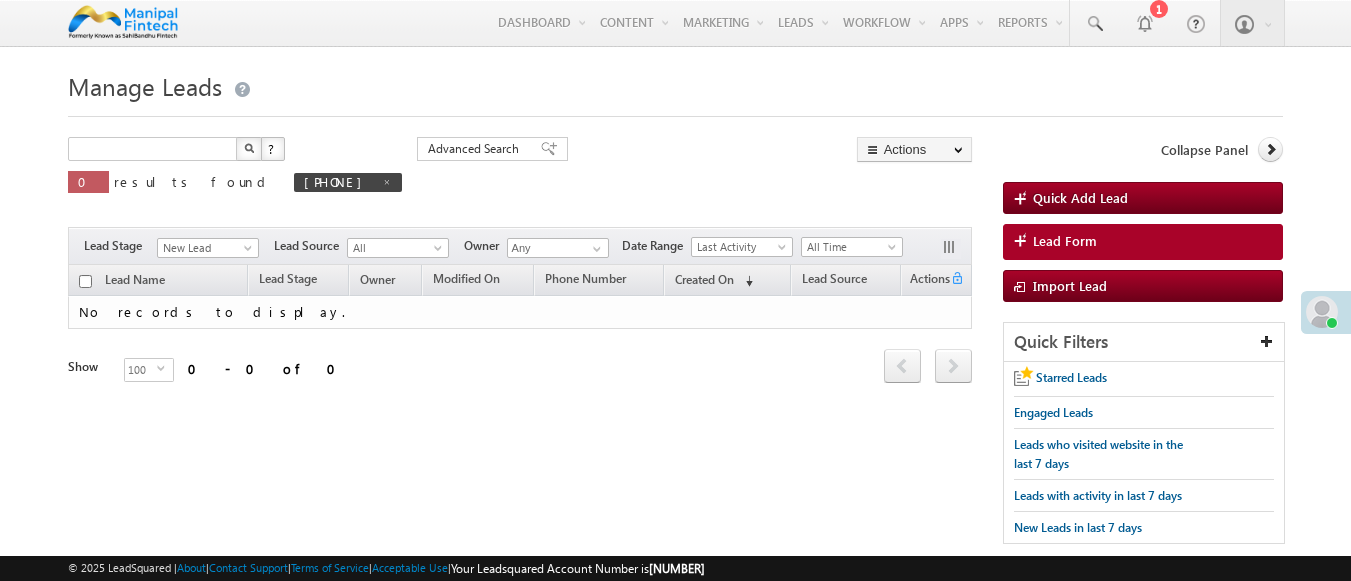 type on "Search Leads" 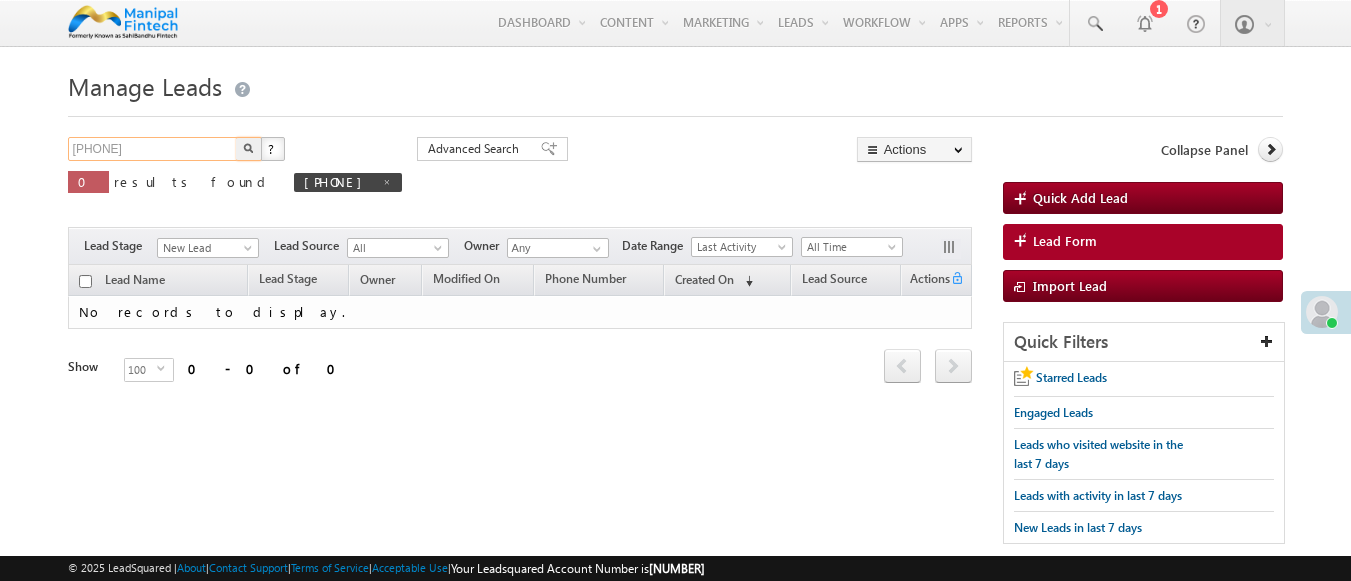 type on "[PHONE]" 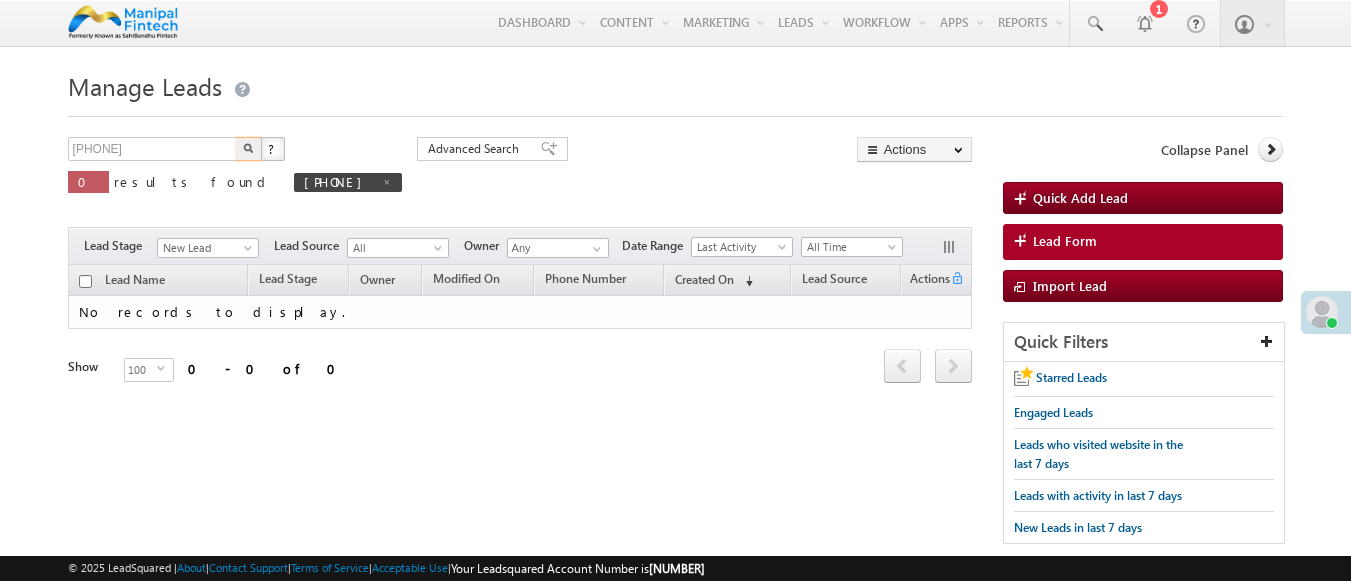 click at bounding box center [248, 148] 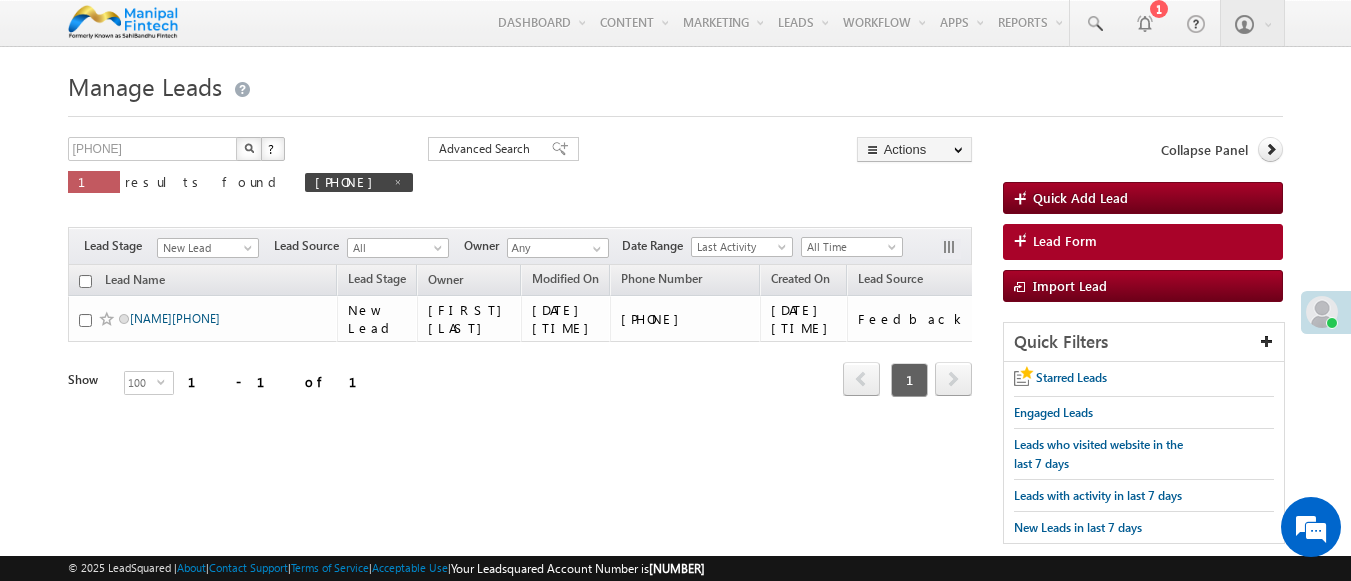click on "[NAME]" at bounding box center [175, 318] 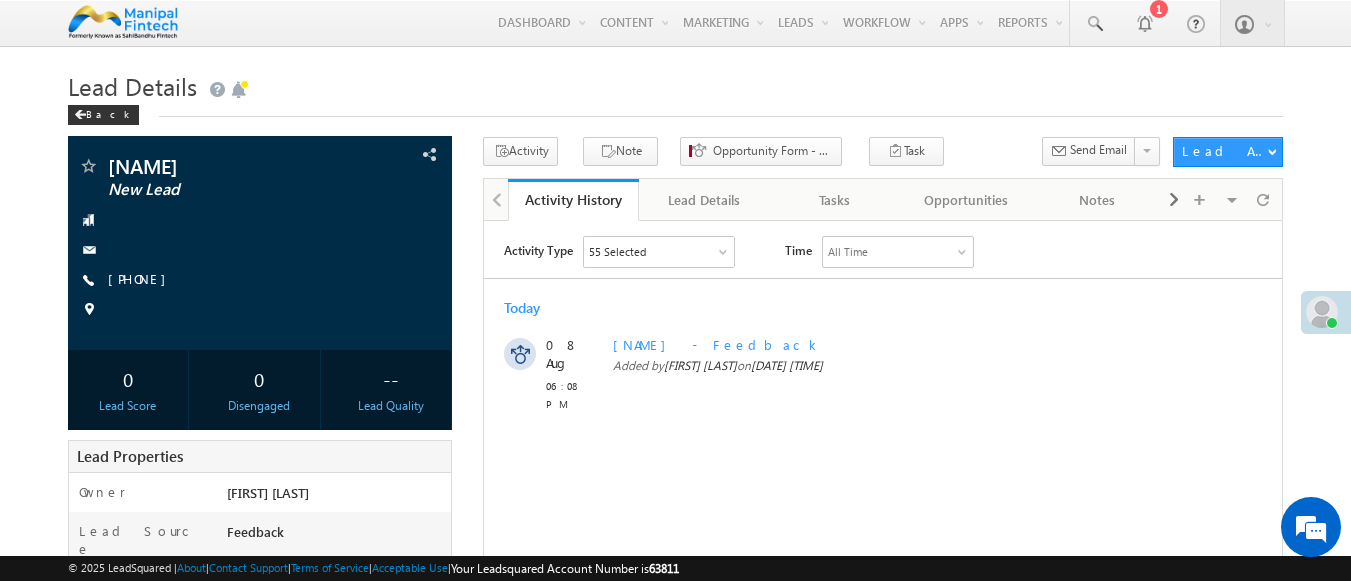 scroll, scrollTop: 0, scrollLeft: 0, axis: both 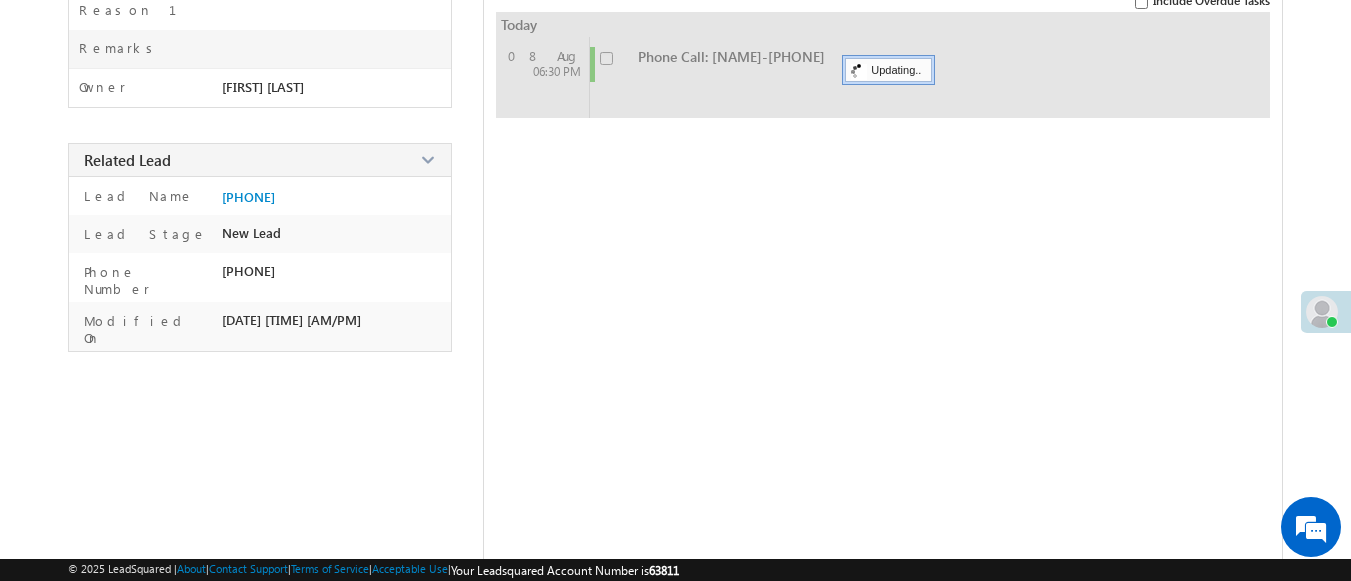 checkbox on "false" 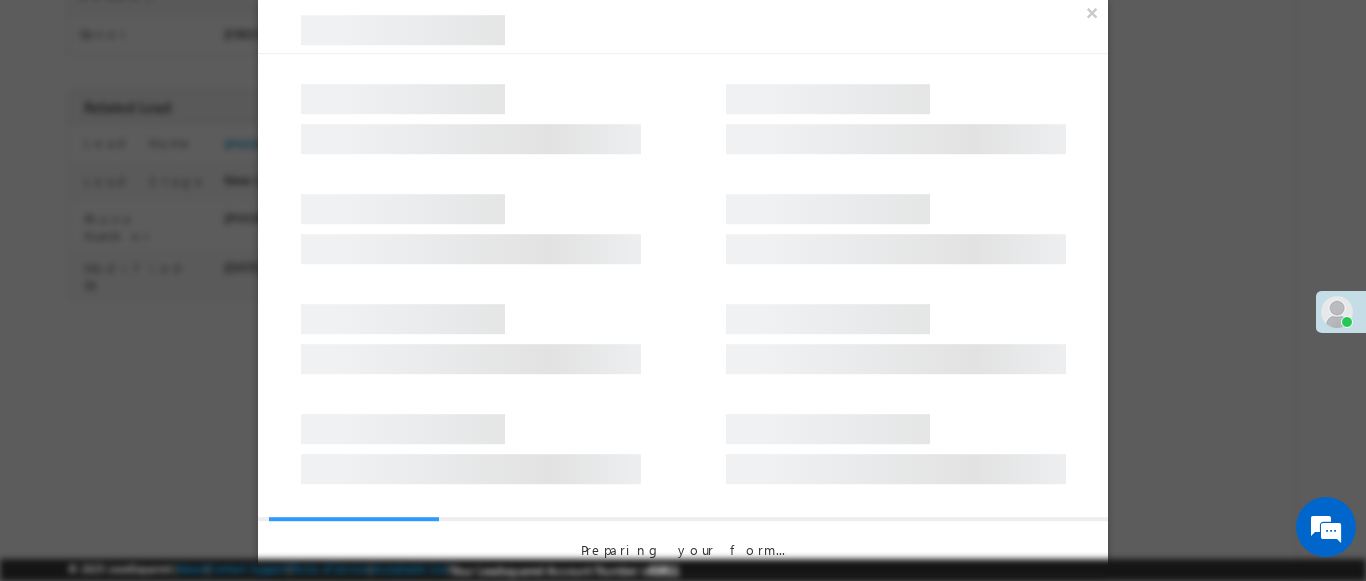 scroll, scrollTop: 0, scrollLeft: 0, axis: both 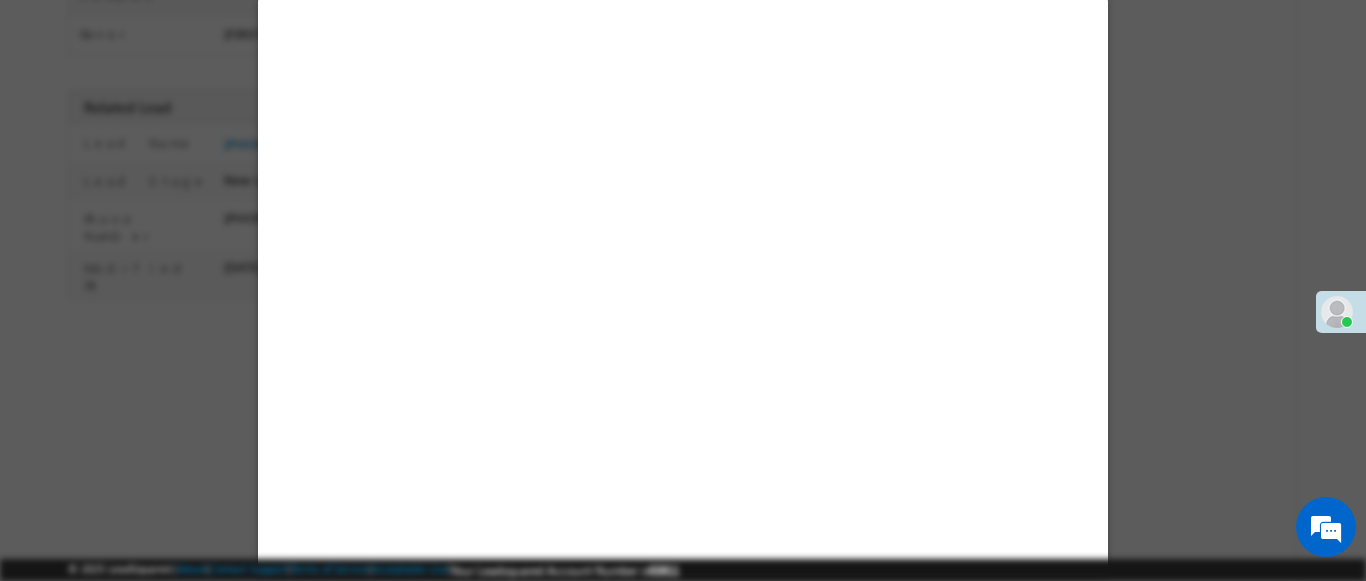select on "Feedback" 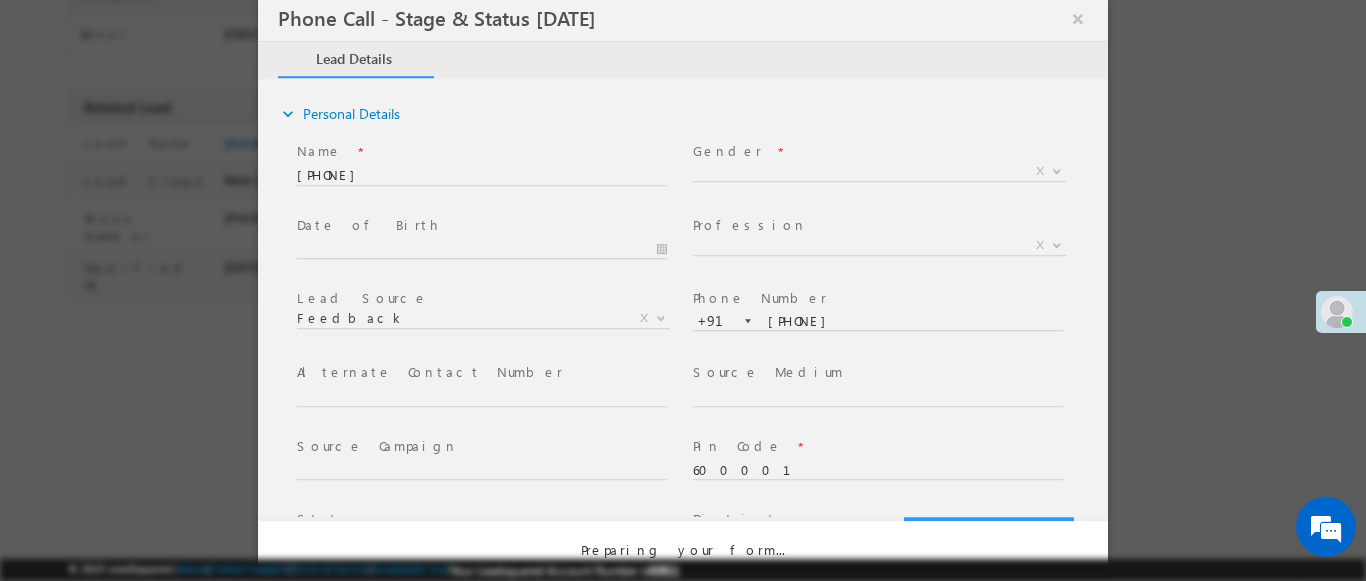 select on "Open" 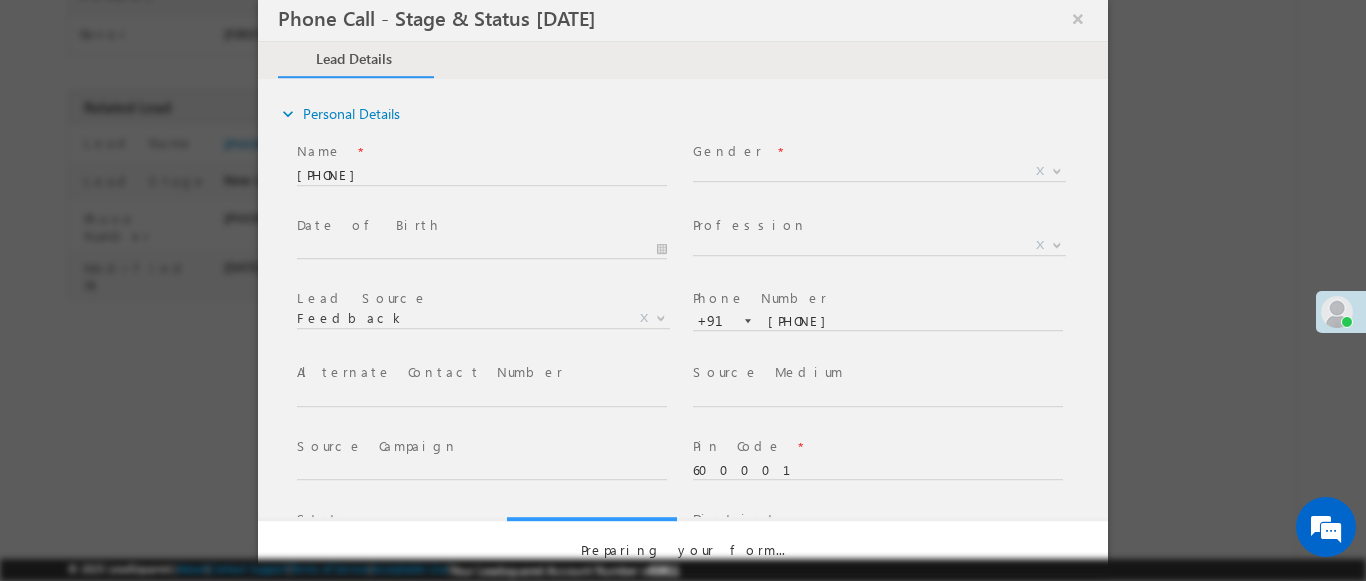 scroll, scrollTop: 0, scrollLeft: 0, axis: both 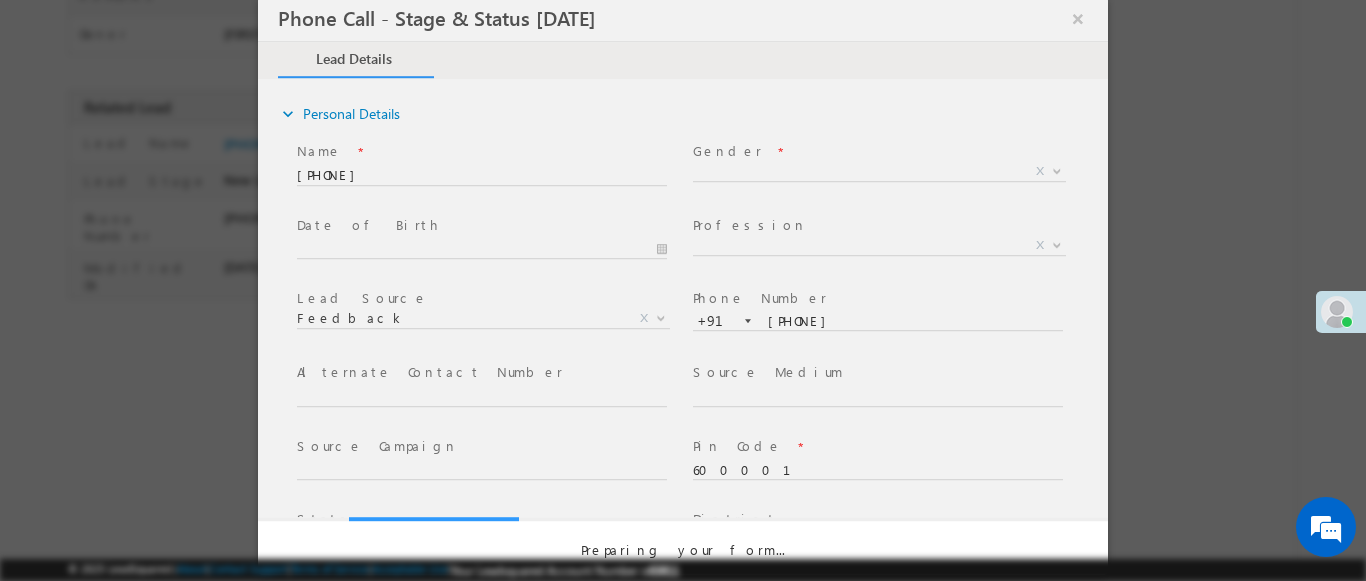 select on "Fresh Lead" 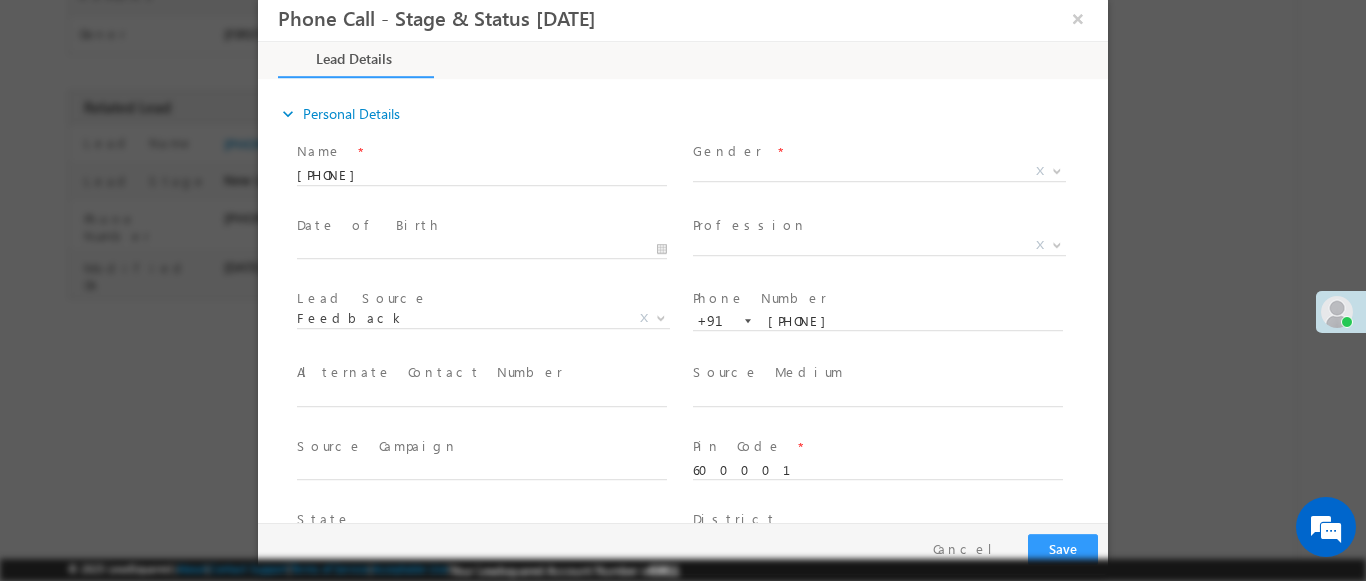 type on "[DATE] [TIME] [AM/PM]" 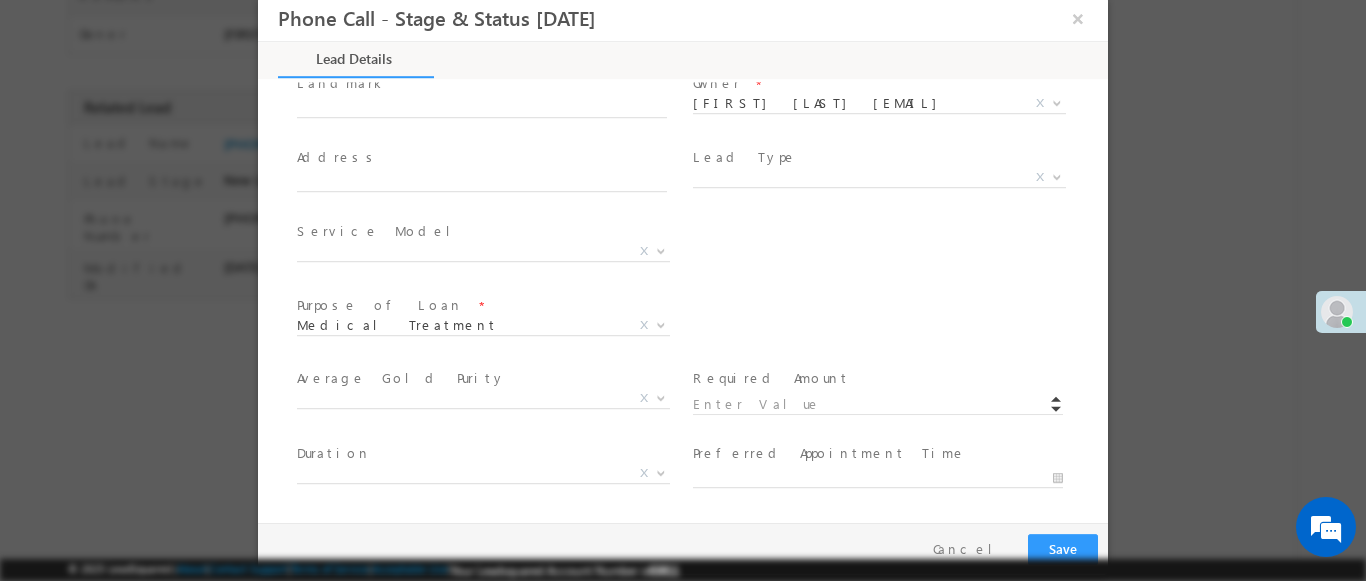 scroll, scrollTop: 0, scrollLeft: 0, axis: both 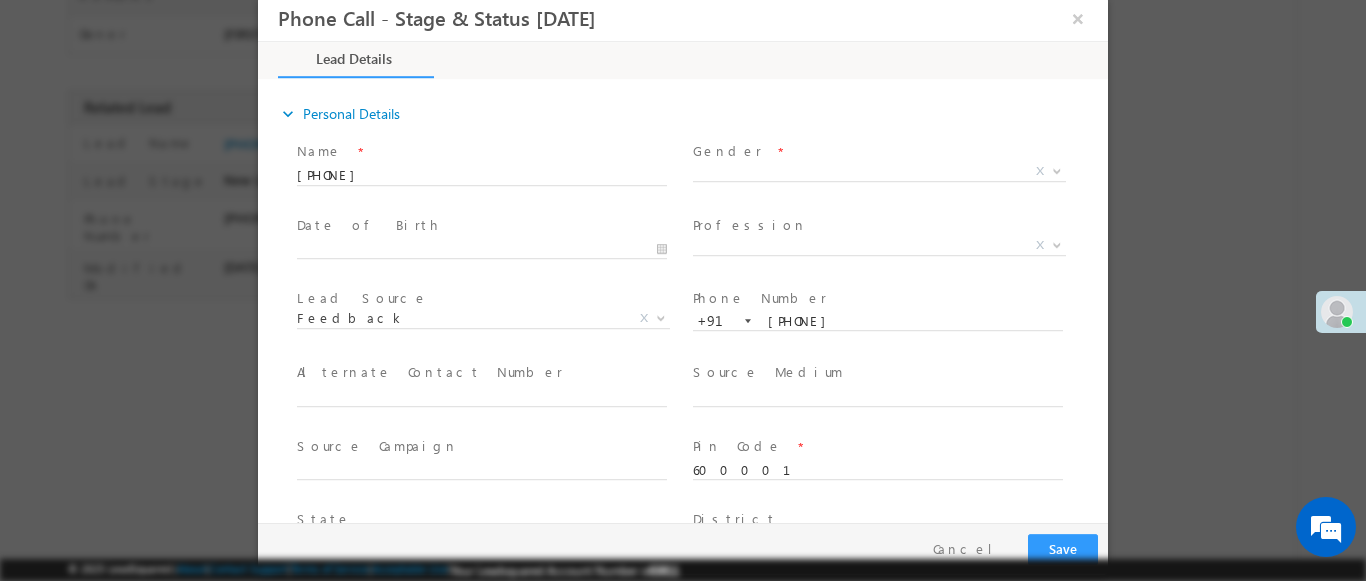 click at bounding box center (1057, 170) 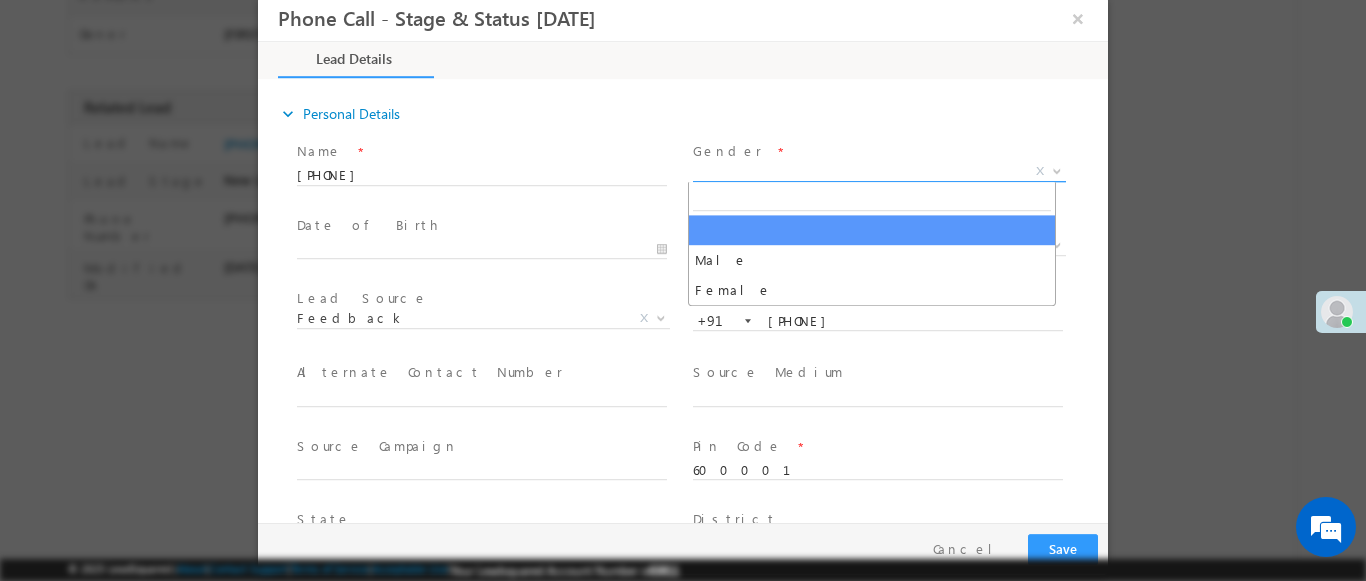 select on "Male" 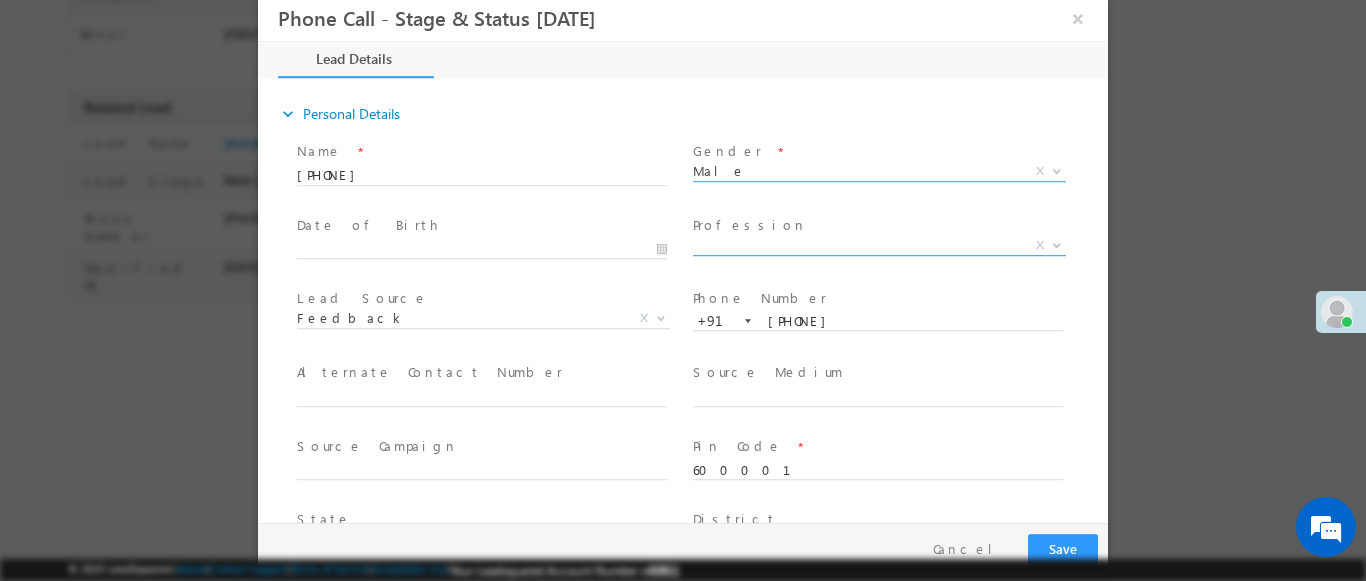 scroll, scrollTop: 665, scrollLeft: 0, axis: vertical 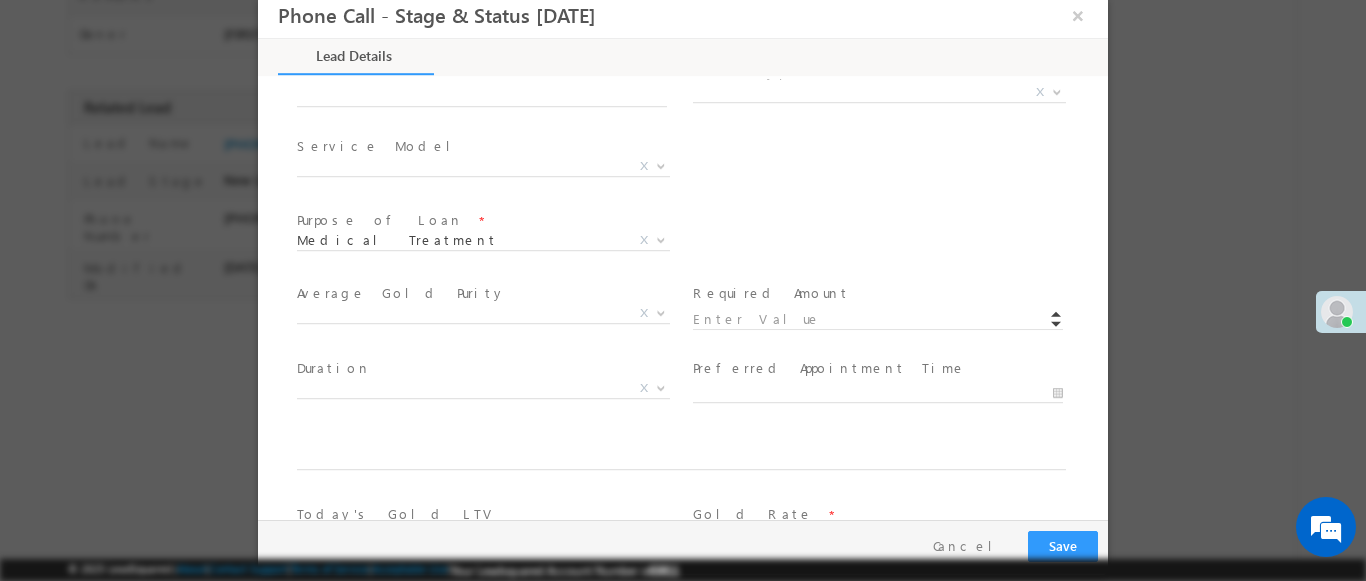 click at bounding box center (1057, 91) 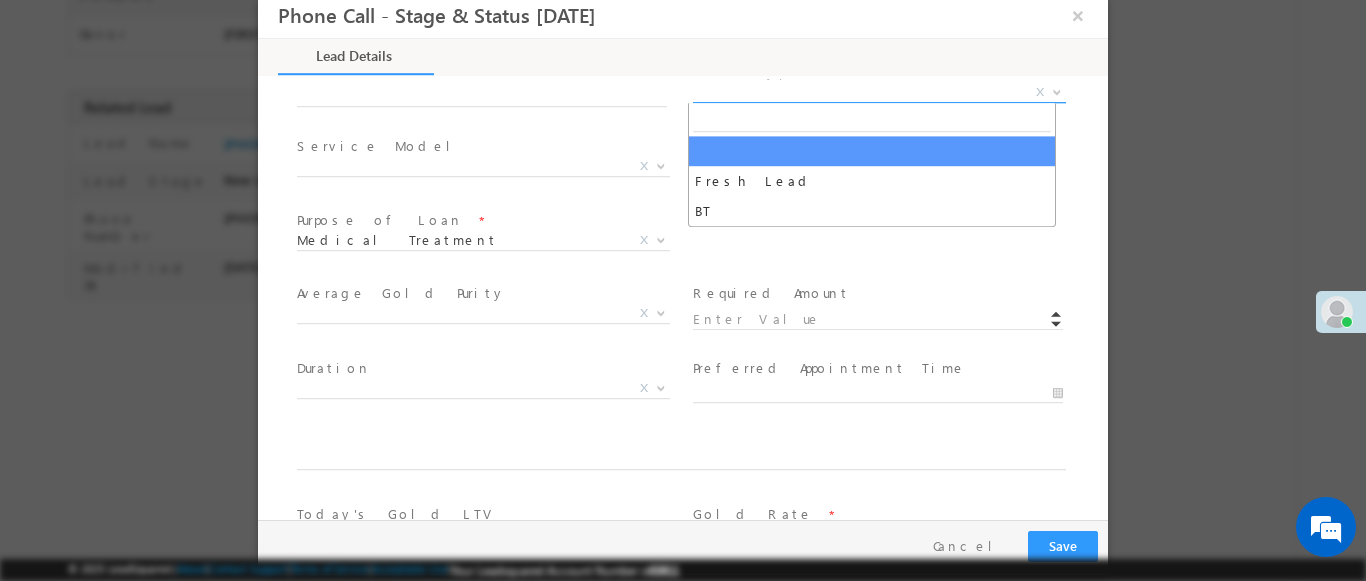 select on "BT" 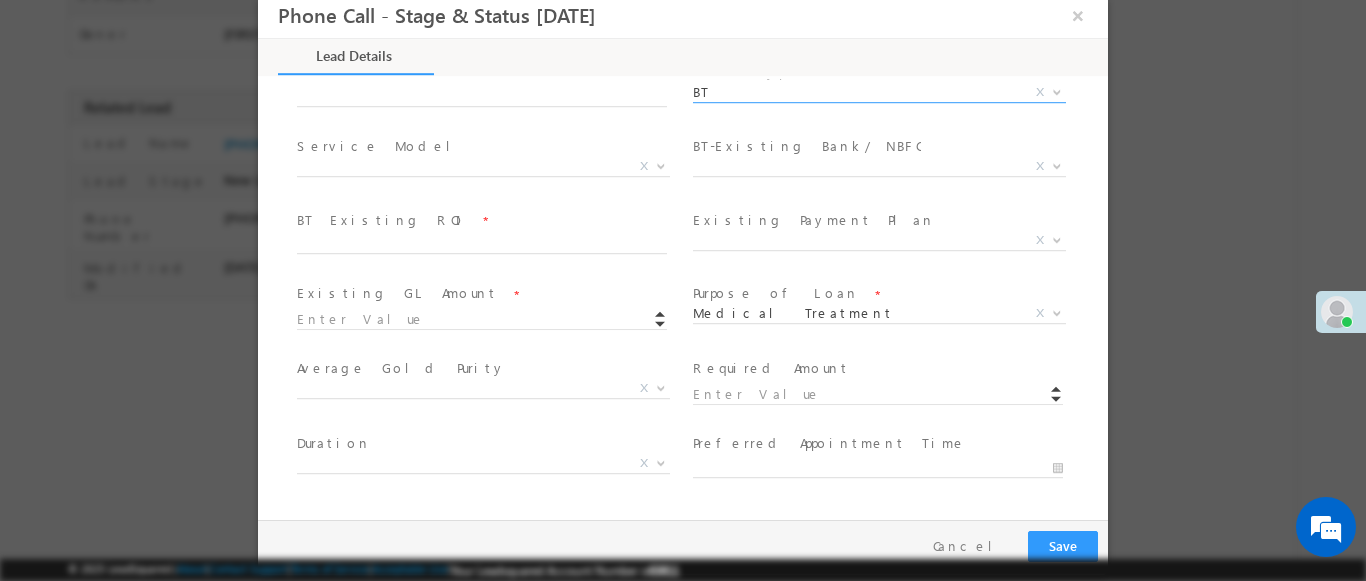 scroll, scrollTop: 739, scrollLeft: 0, axis: vertical 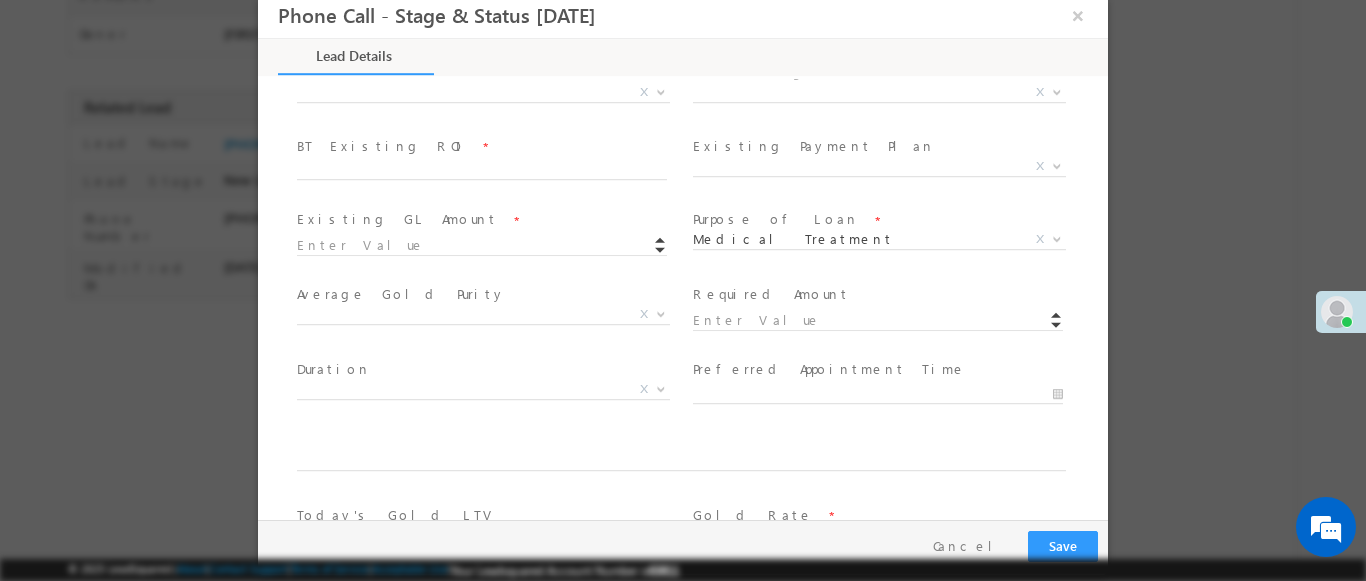 click at bounding box center [661, 91] 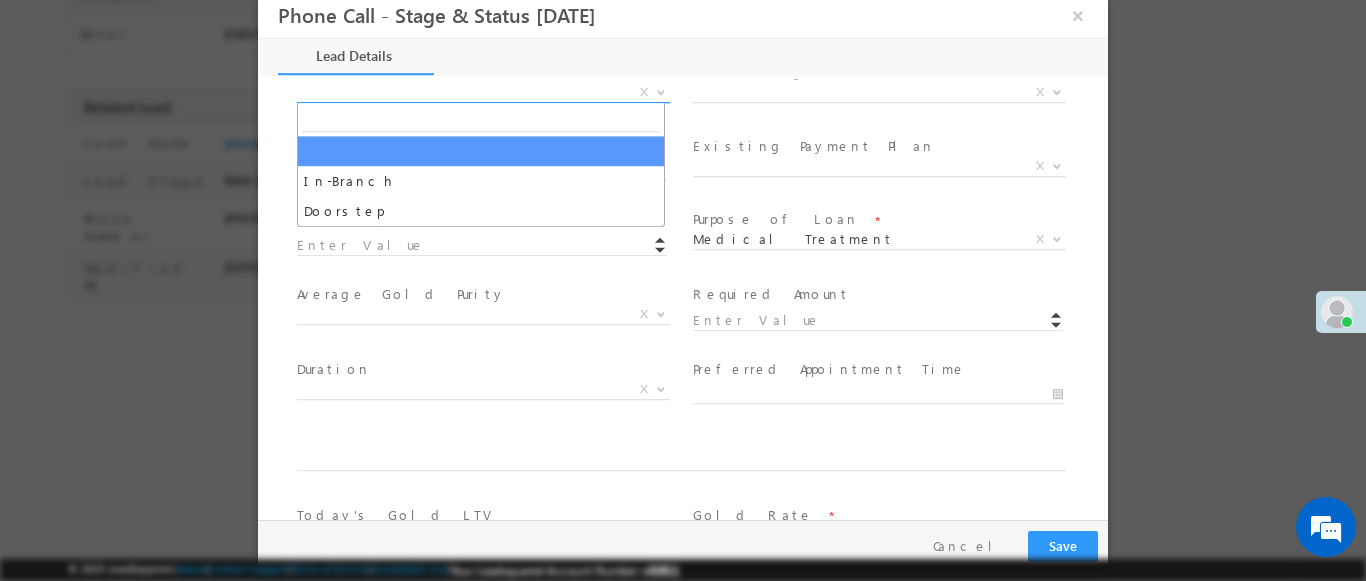 select on "In-Branch" 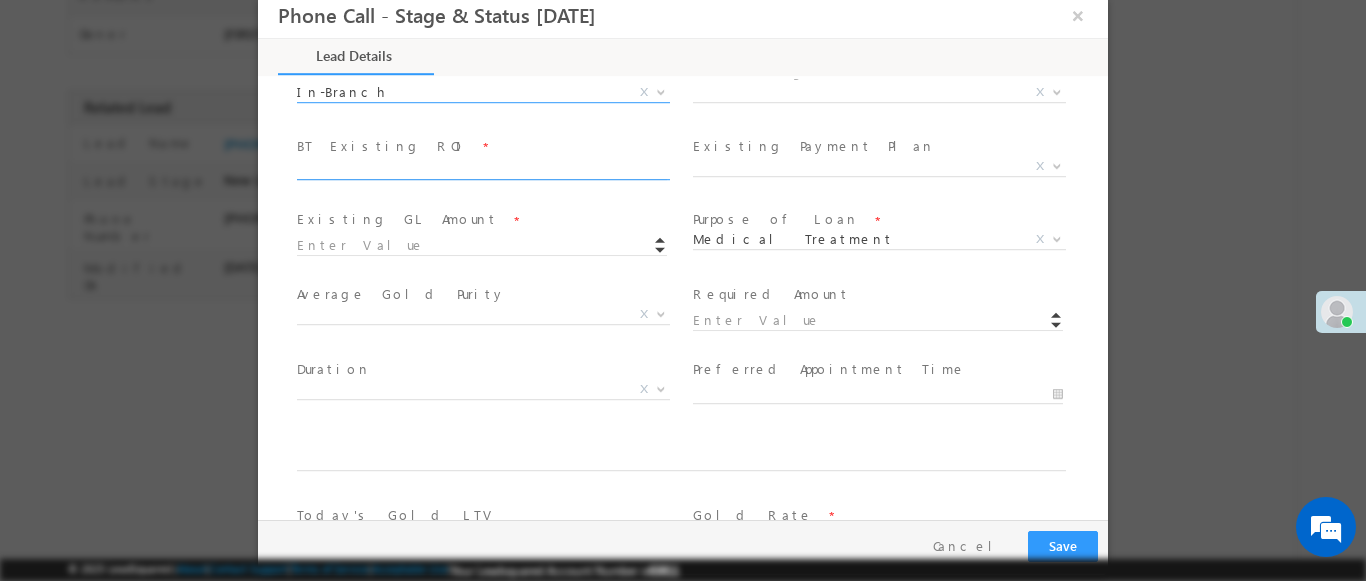 click at bounding box center [1057, 91] 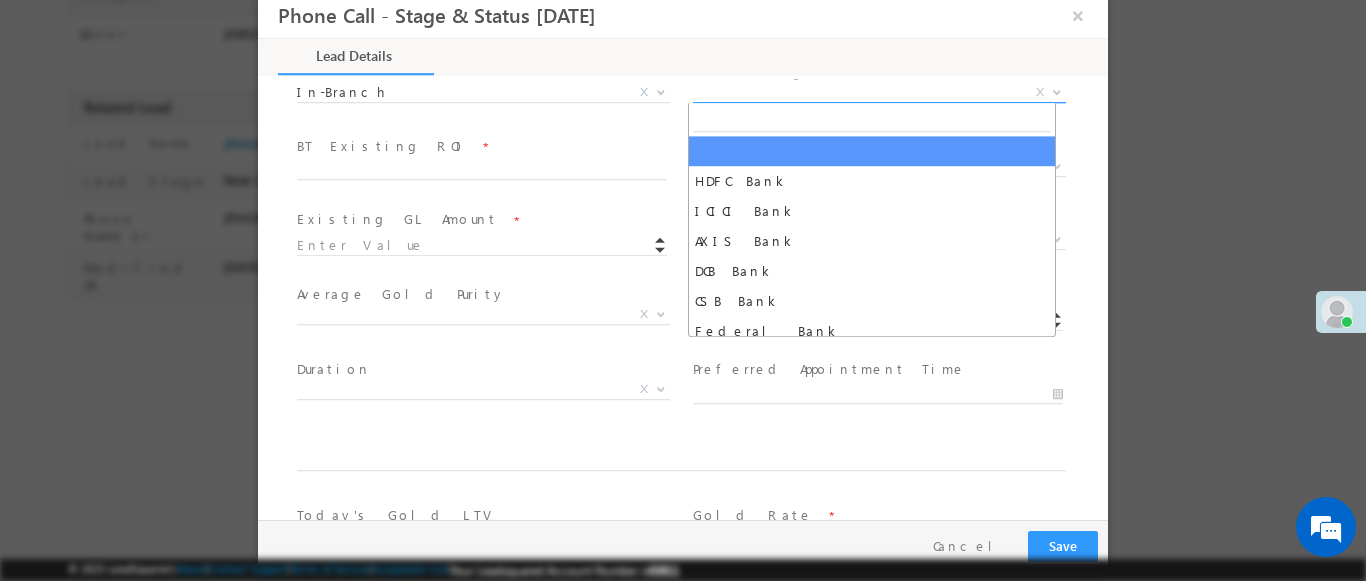 select on "DCB Bank" 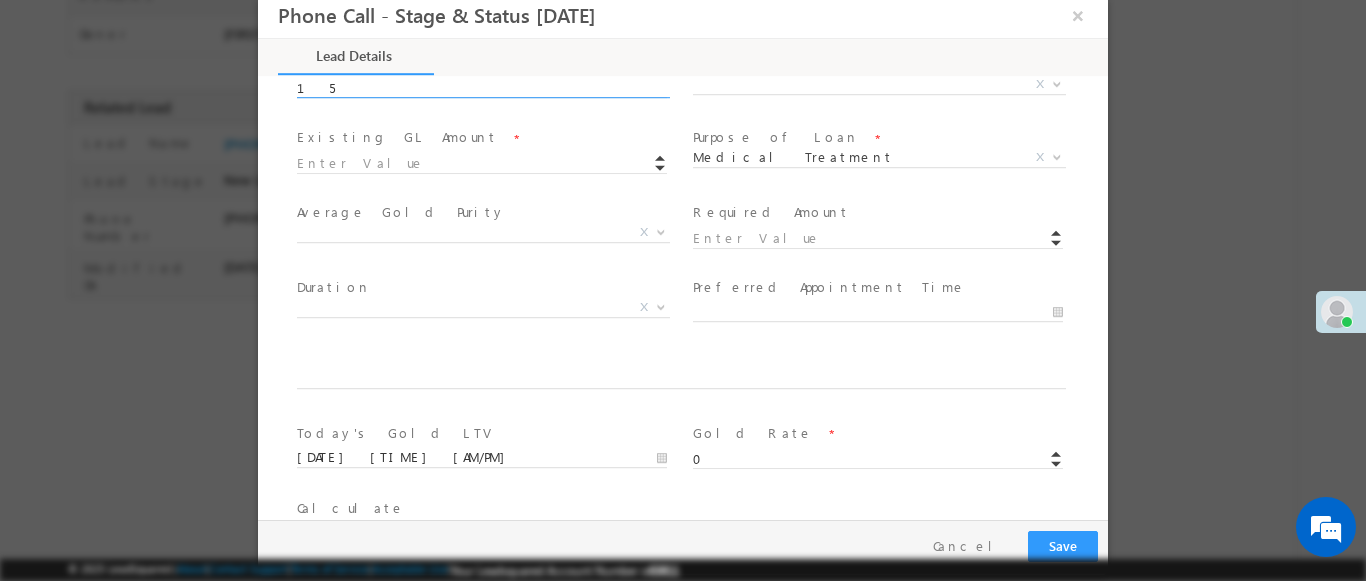 scroll, scrollTop: 813, scrollLeft: 0, axis: vertical 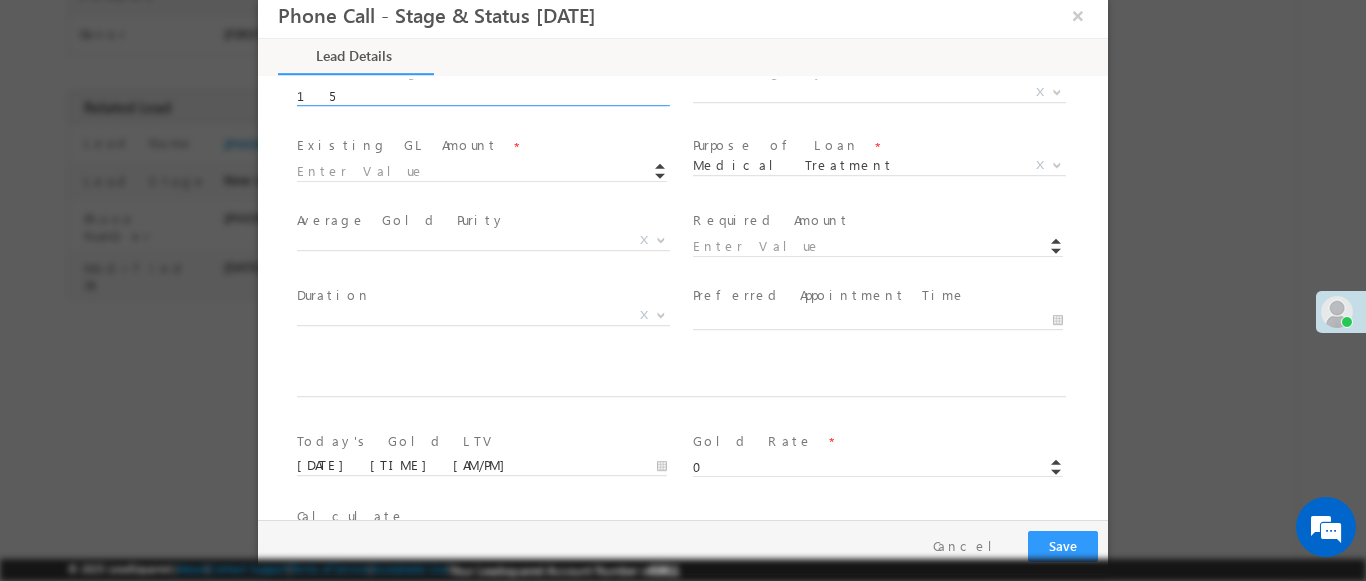 type on "15" 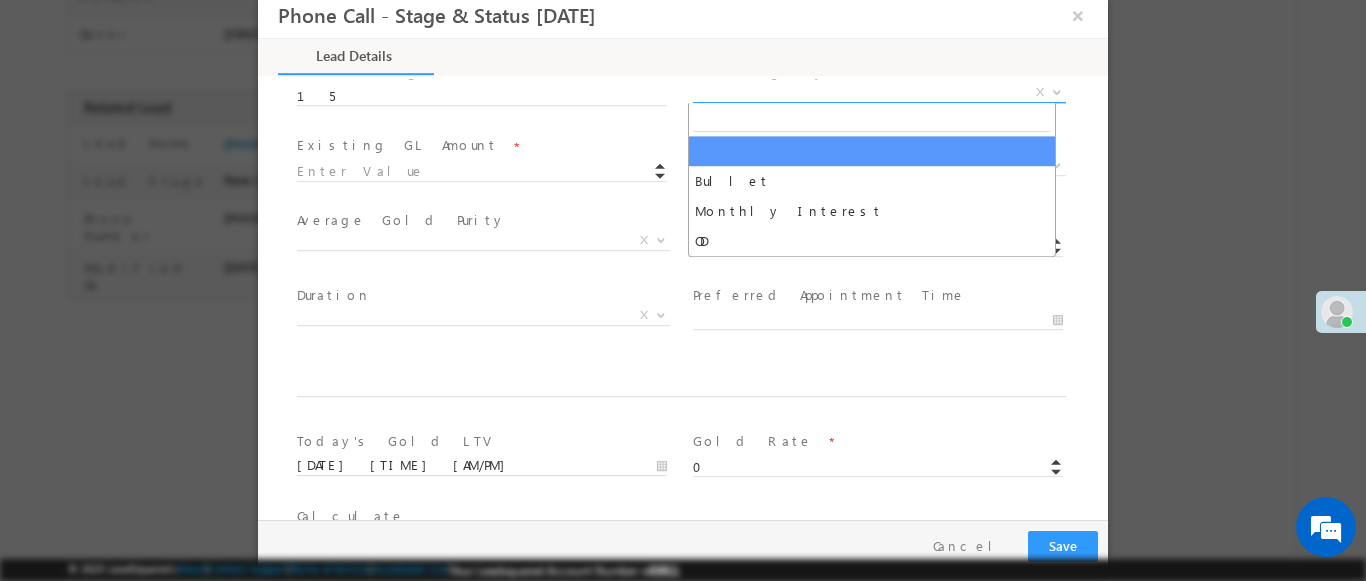 select on "Monthly Interest" 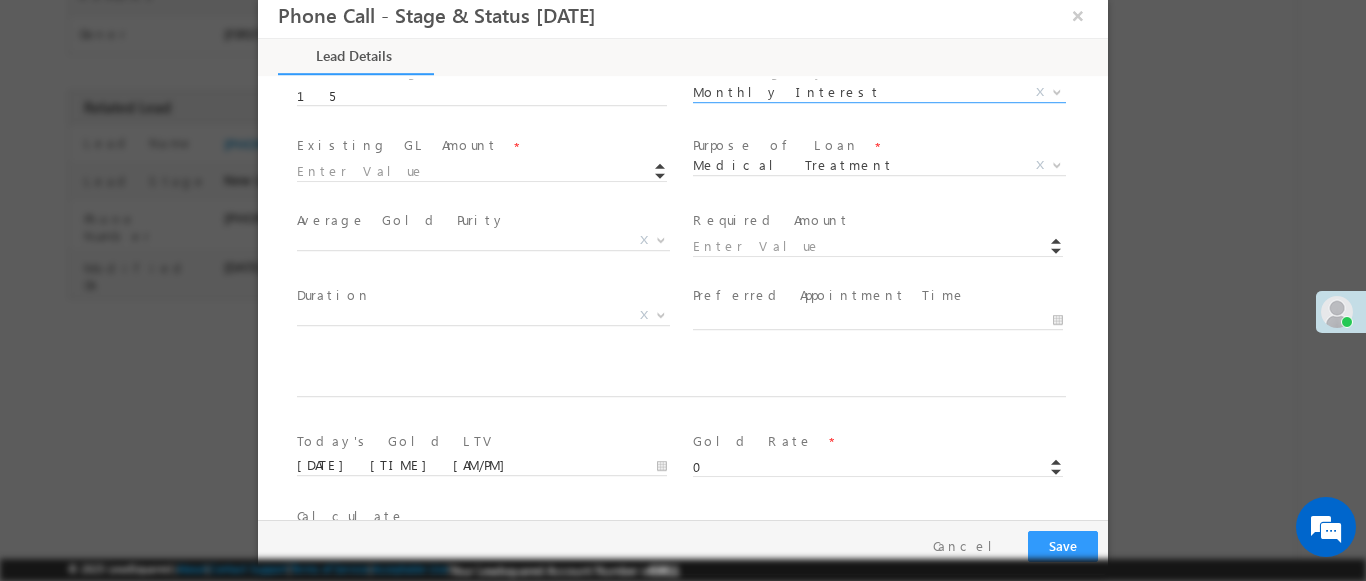 scroll, scrollTop: 3, scrollLeft: 0, axis: vertical 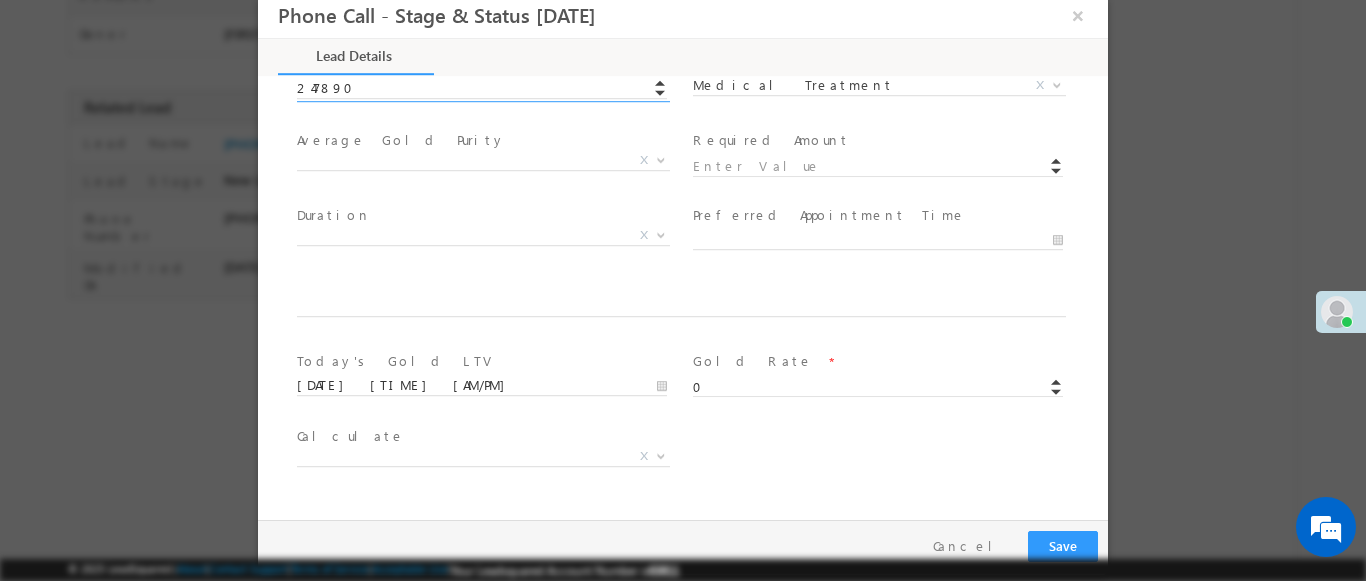 type on "247890.00" 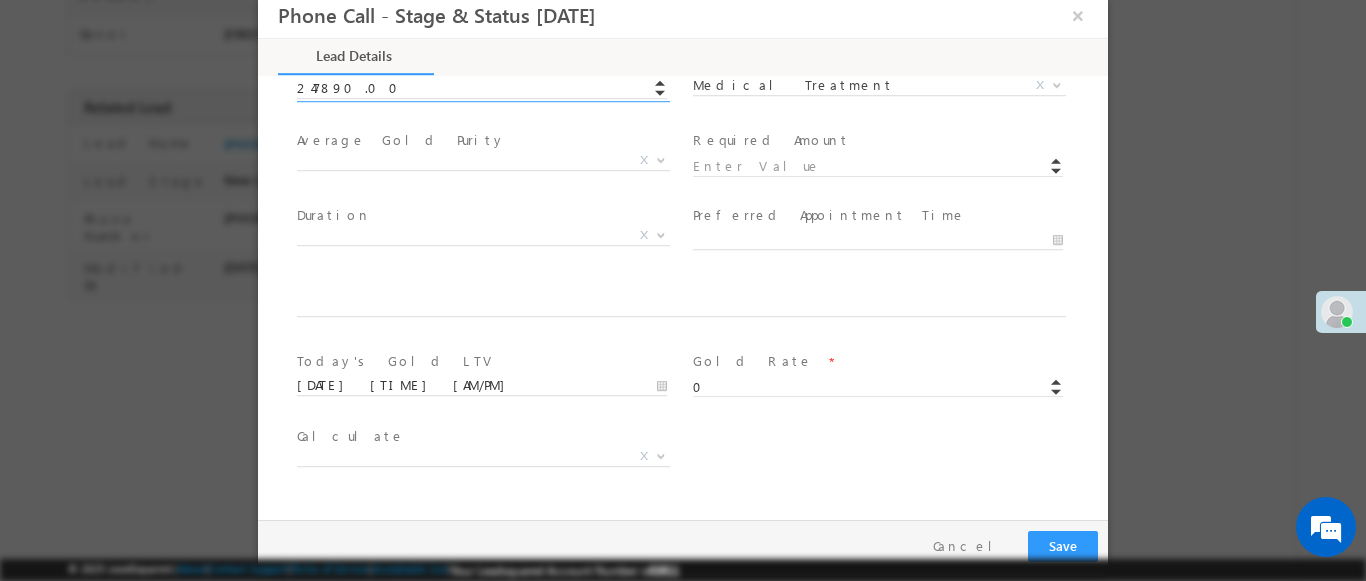 scroll, scrollTop: 3, scrollLeft: 0, axis: vertical 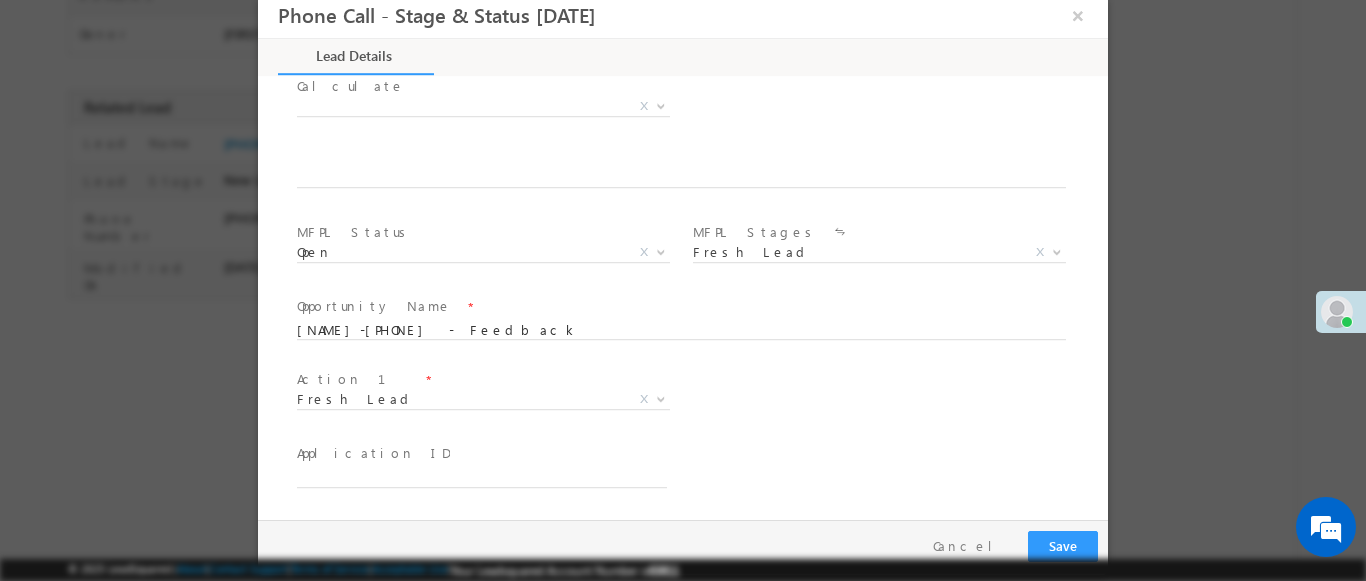 click at bounding box center [661, 398] 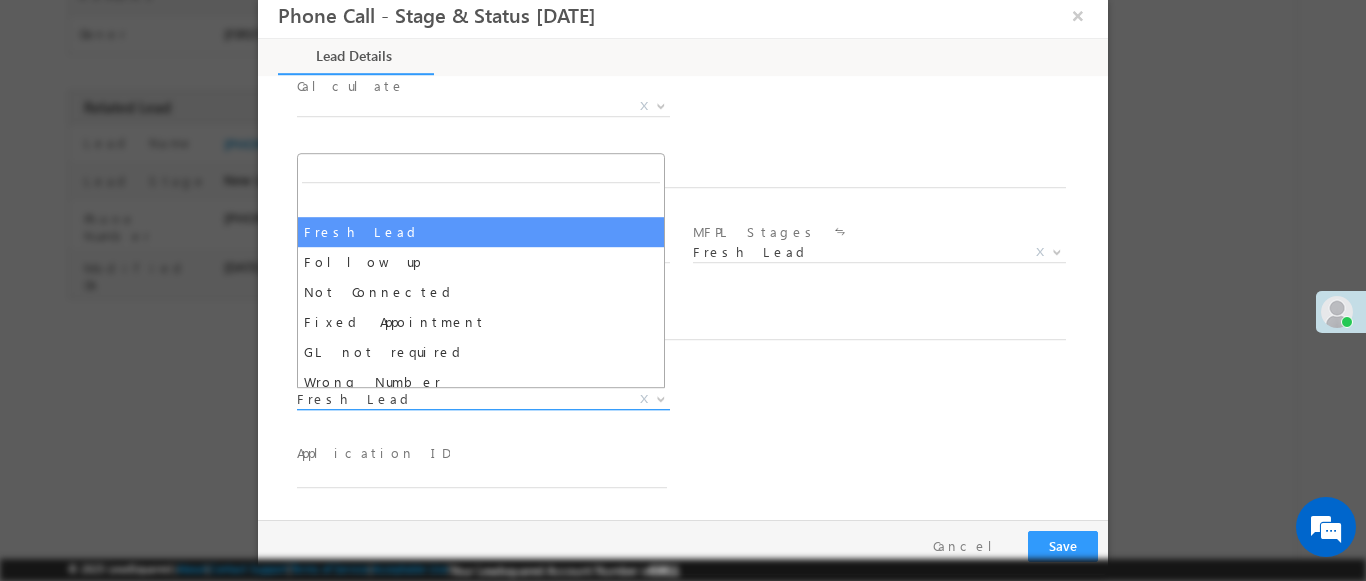 select on "Fixed Appointment" 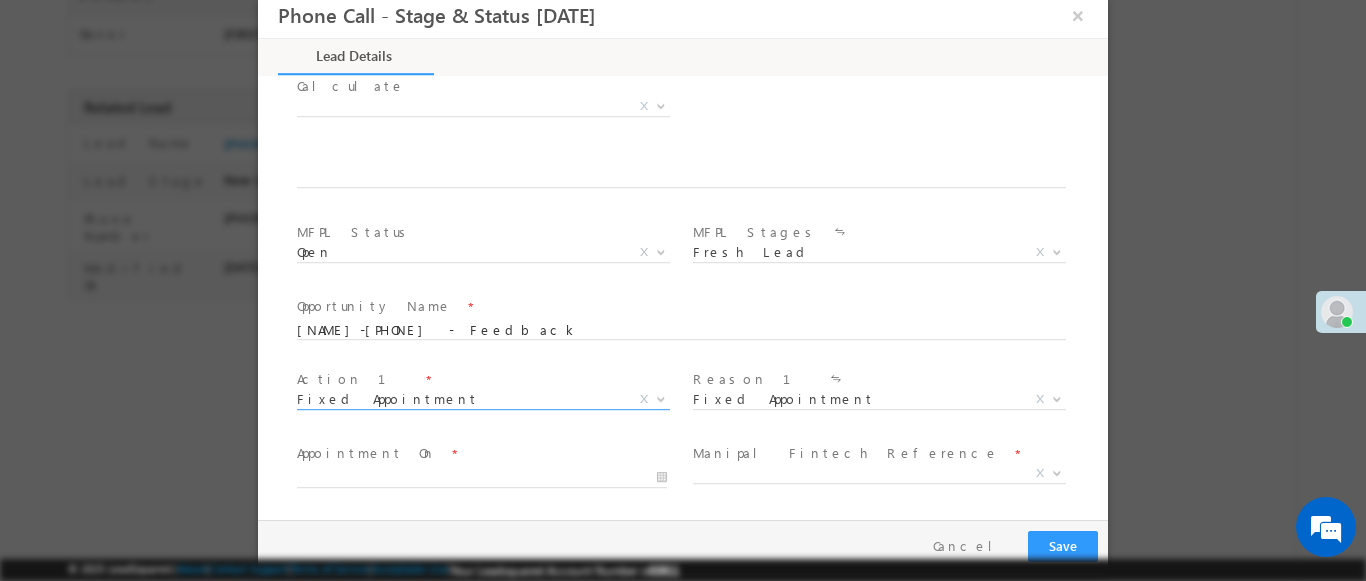 scroll, scrollTop: 1390, scrollLeft: 0, axis: vertical 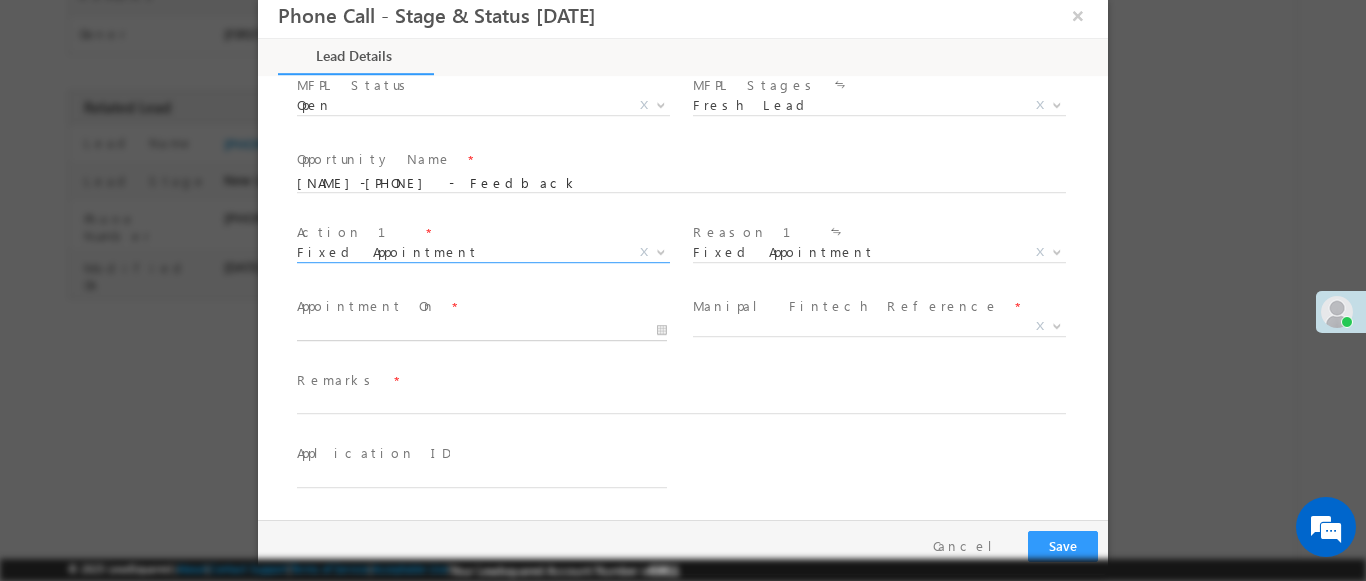 click at bounding box center (482, 331) 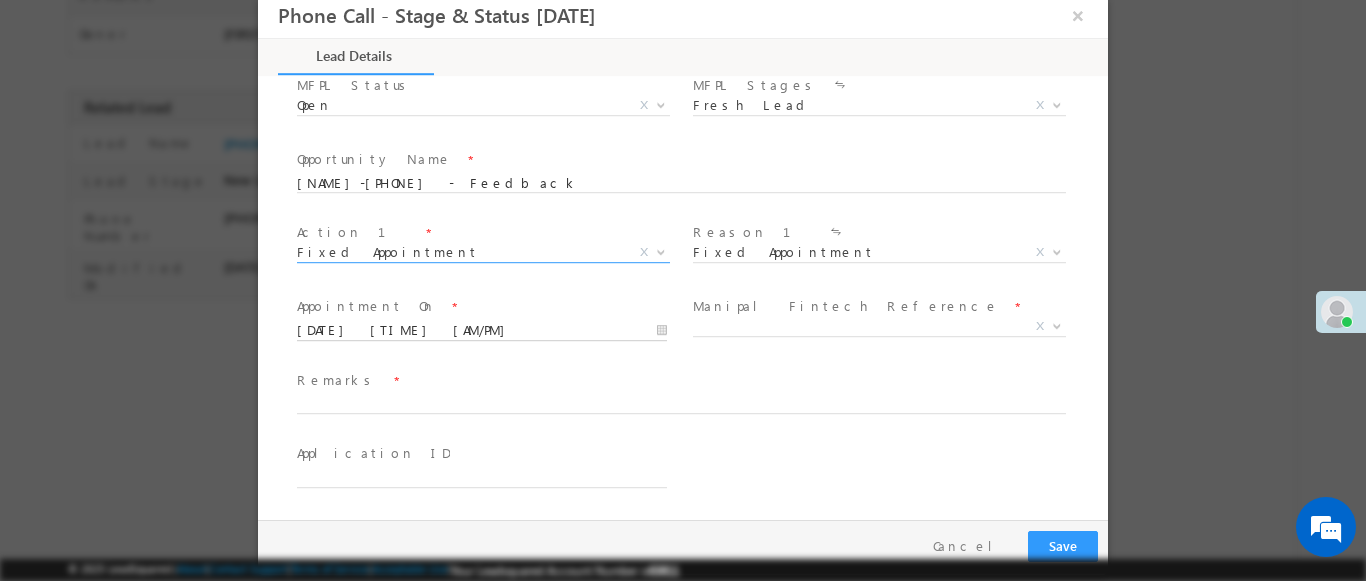type on "10" 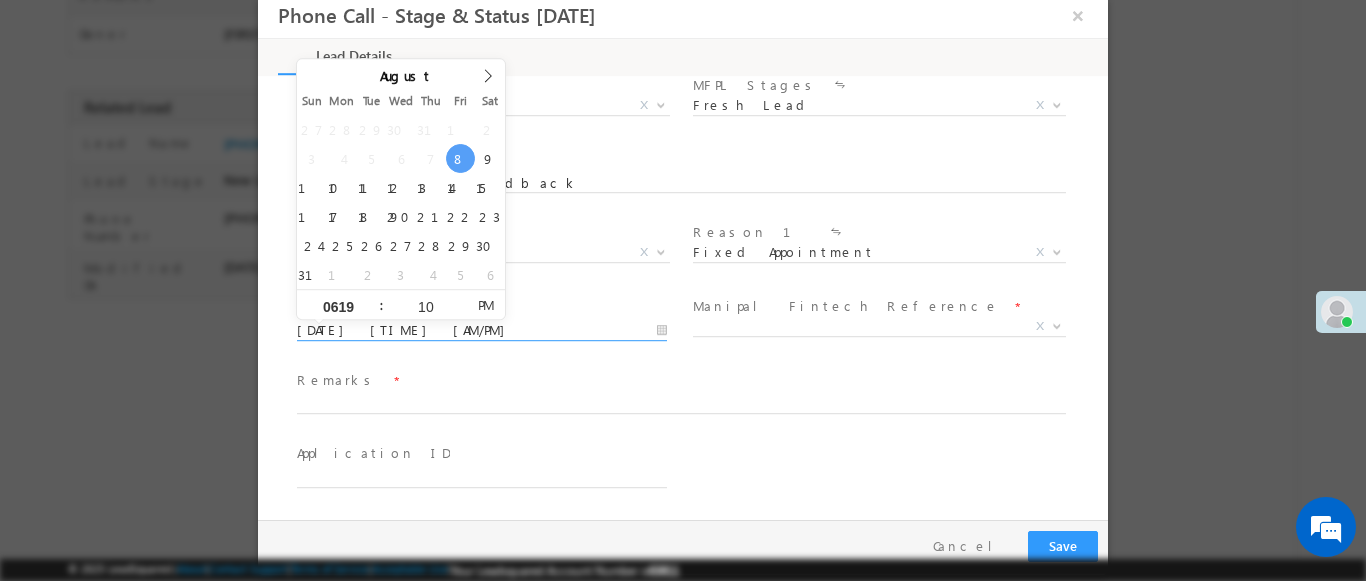 type on "0619" 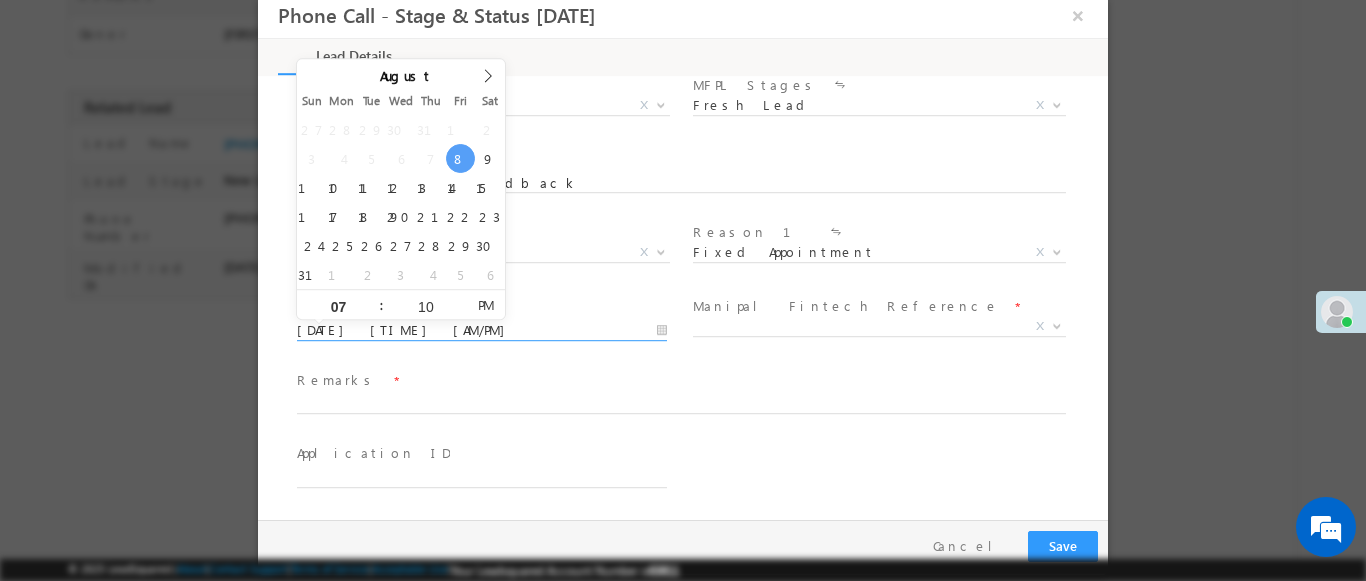 click at bounding box center (1057, 325) 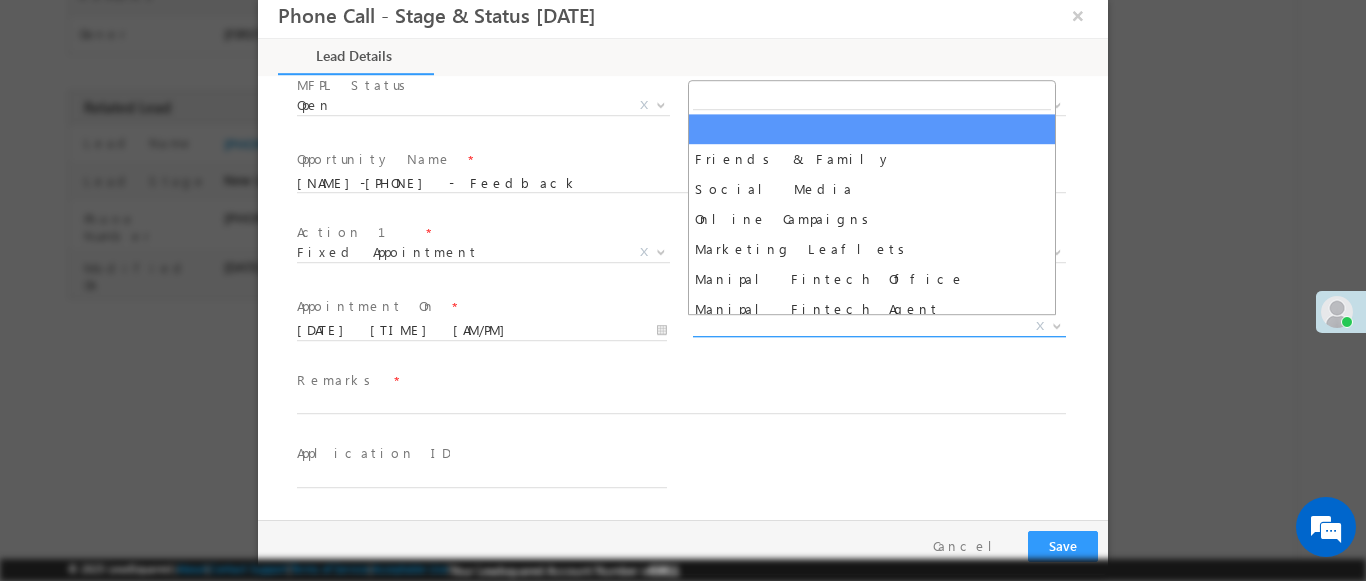 select on "Friends & Family" 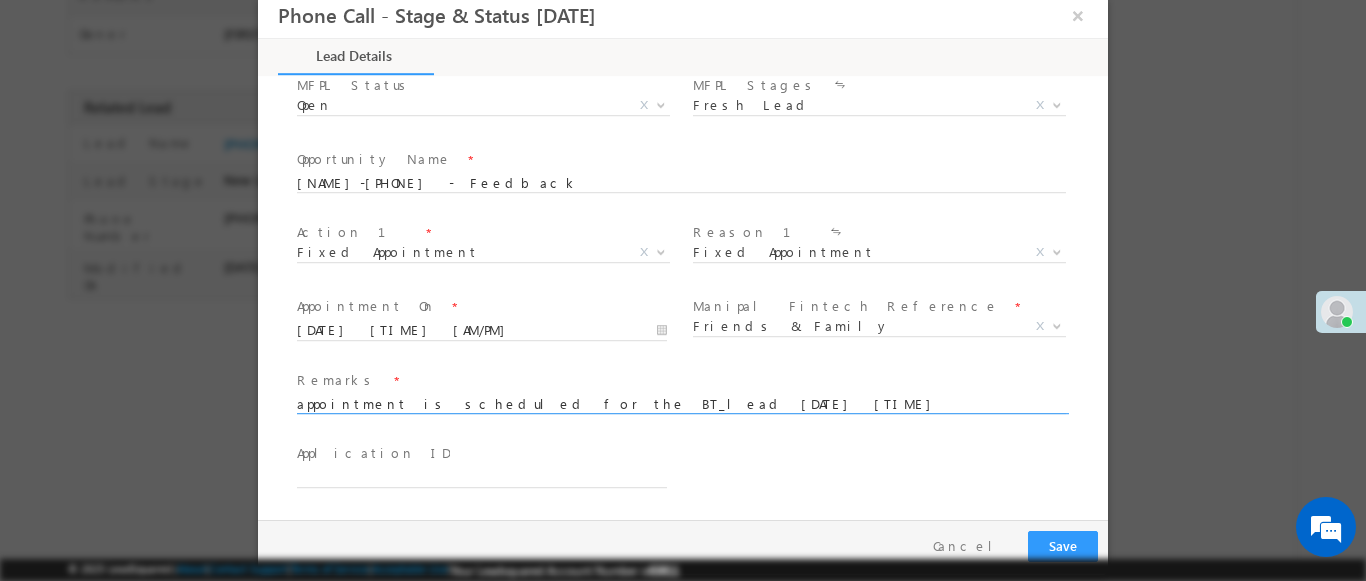 type on "appointment is scheduled for the BT_lead 2025-08-08 18:09:51" 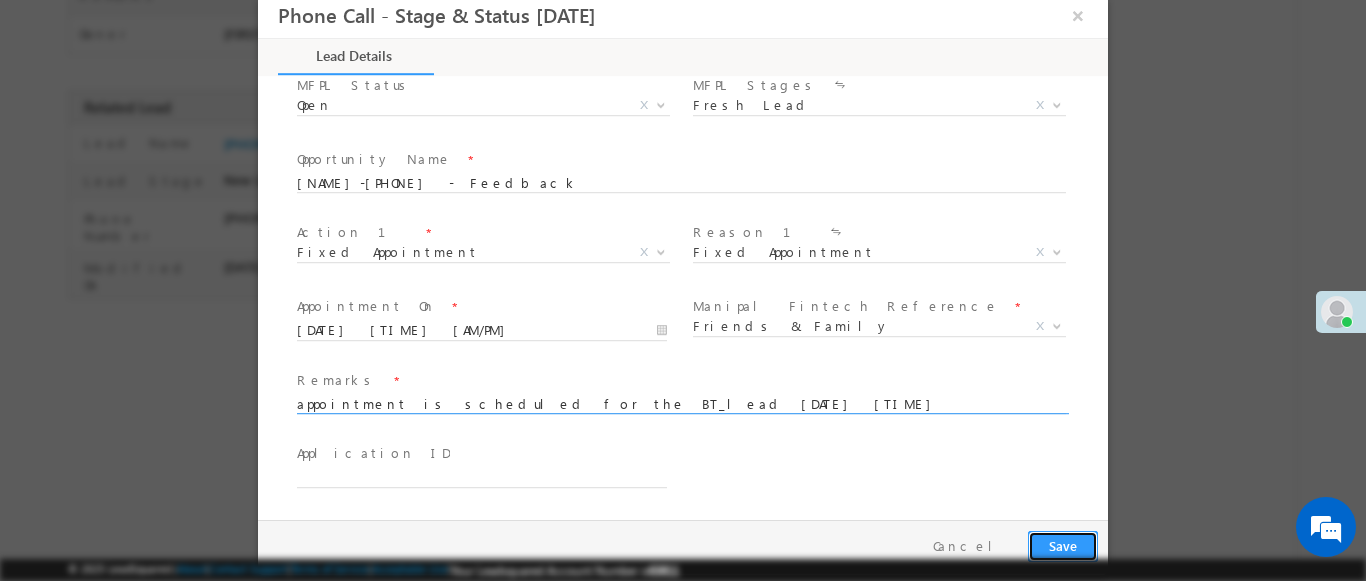 click on "Save" at bounding box center (1063, 546) 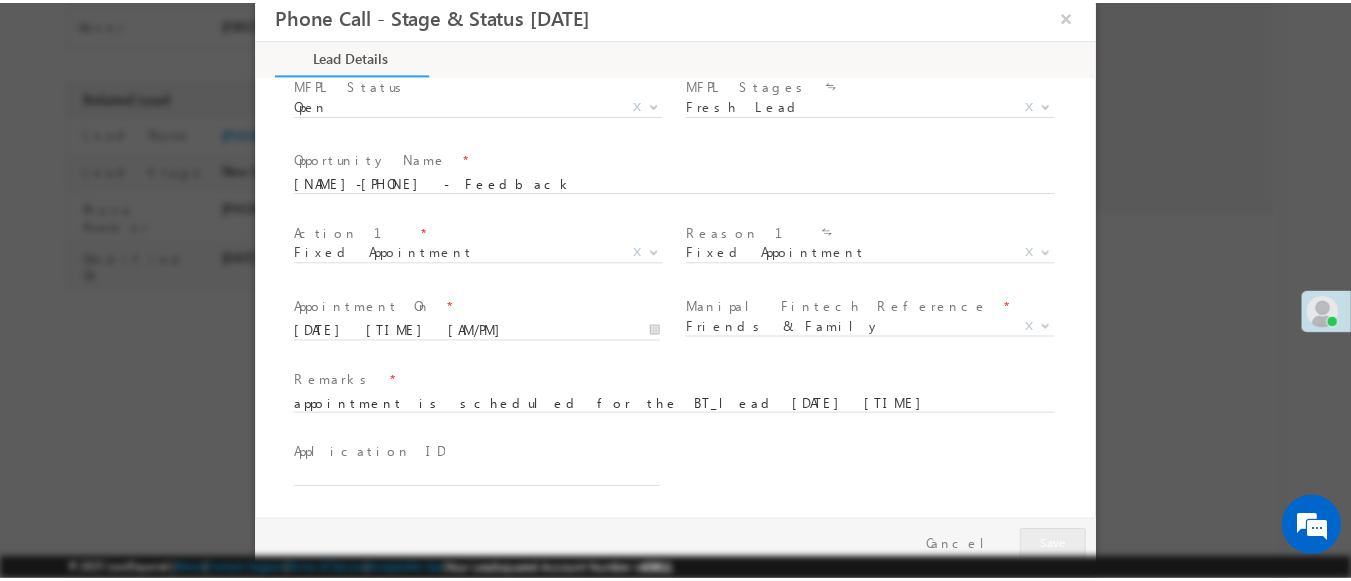 scroll, scrollTop: 409, scrollLeft: 0, axis: vertical 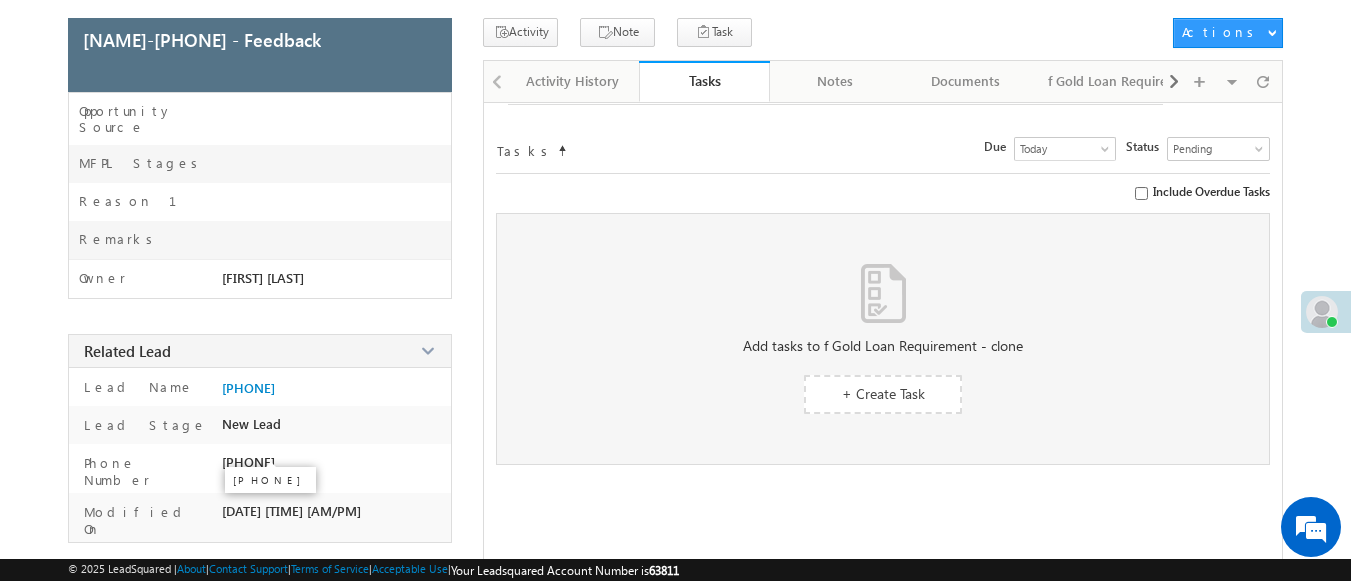 click on "[PHONE]" at bounding box center (248, 462) 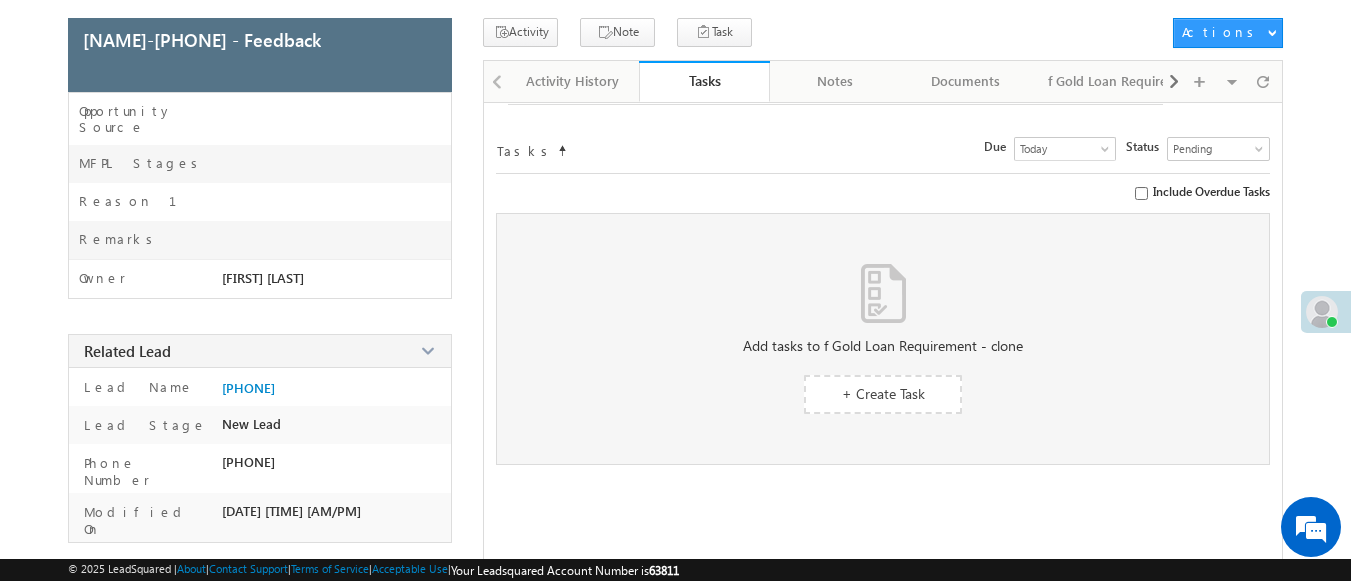 copy on "[PHONE]" 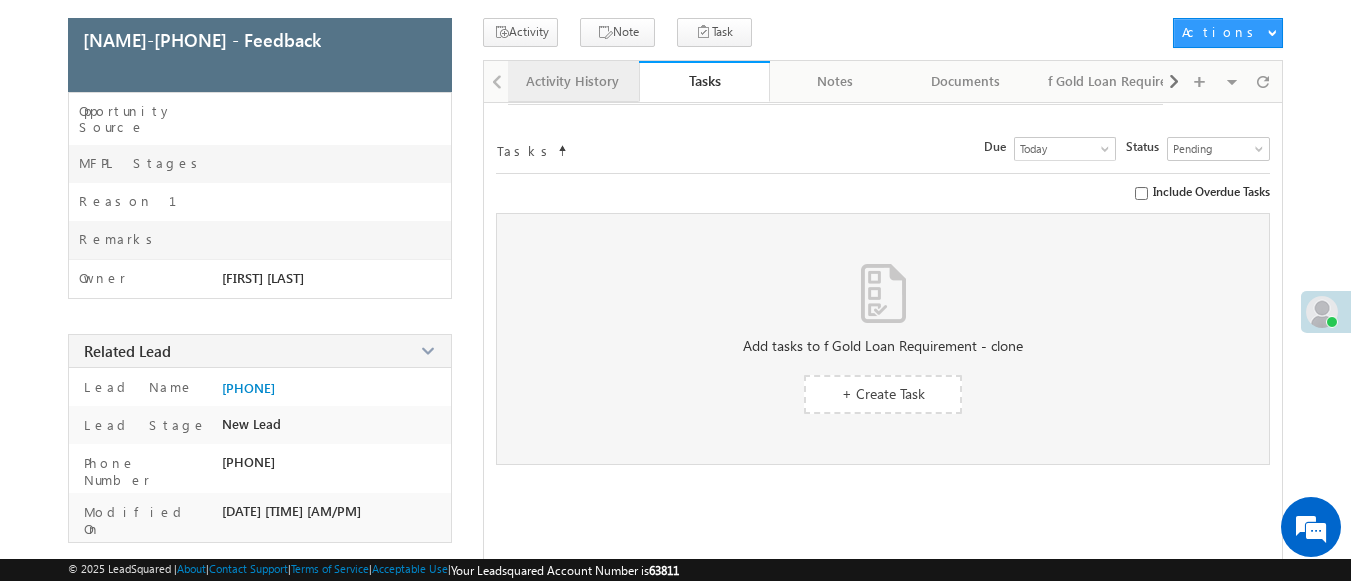 click on "Activity History" at bounding box center (572, 81) 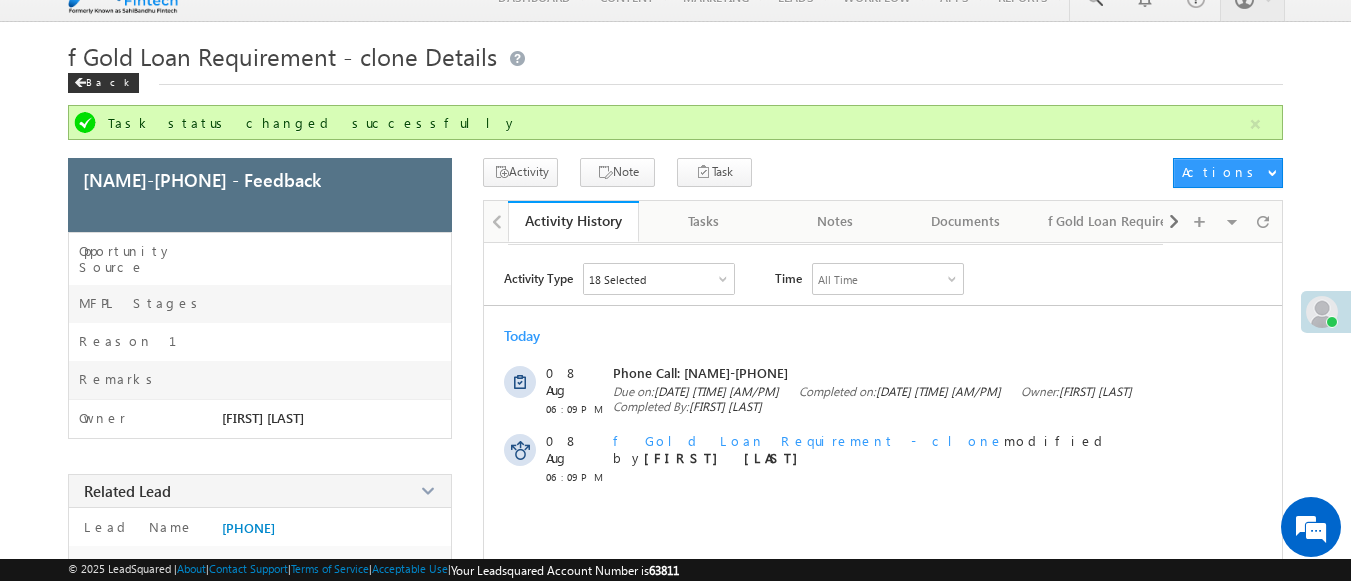 scroll, scrollTop: 21, scrollLeft: 0, axis: vertical 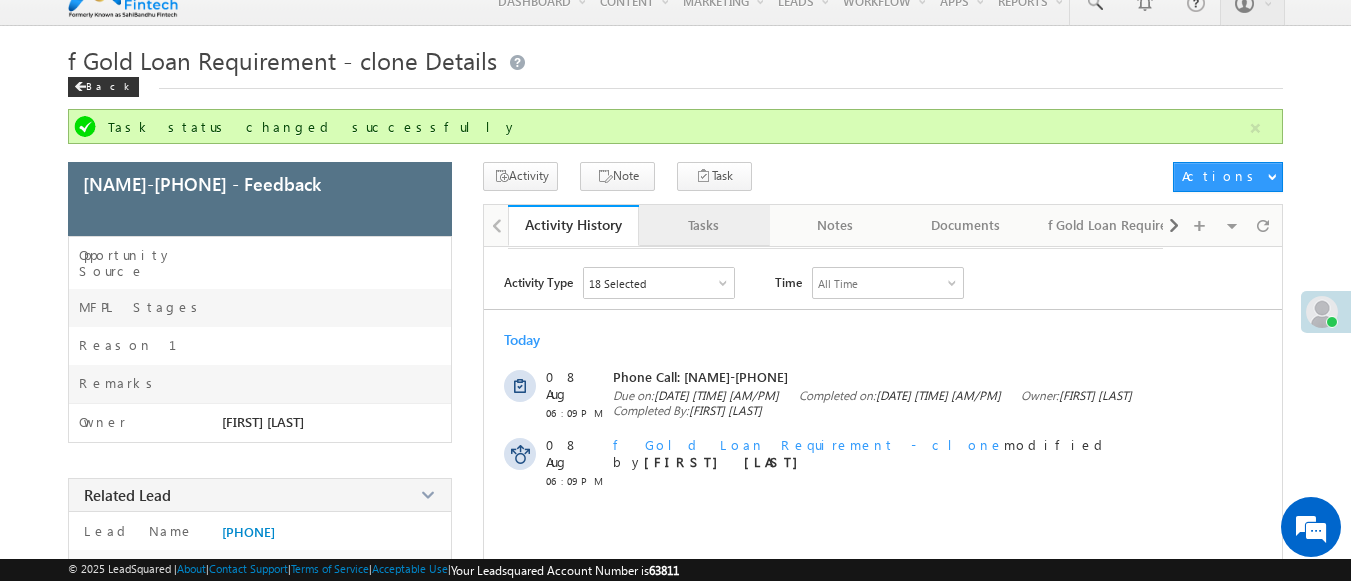 drag, startPoint x: 699, startPoint y: 247, endPoint x: 704, endPoint y: 231, distance: 16.763054 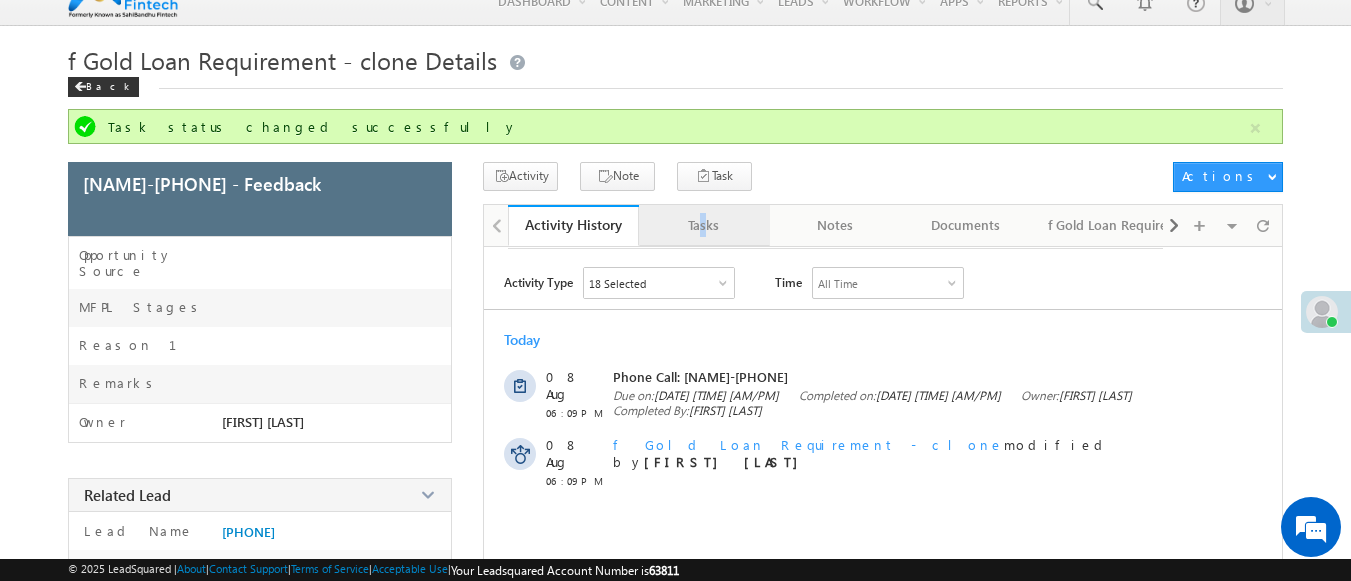 click on "Tasks" at bounding box center [703, 225] 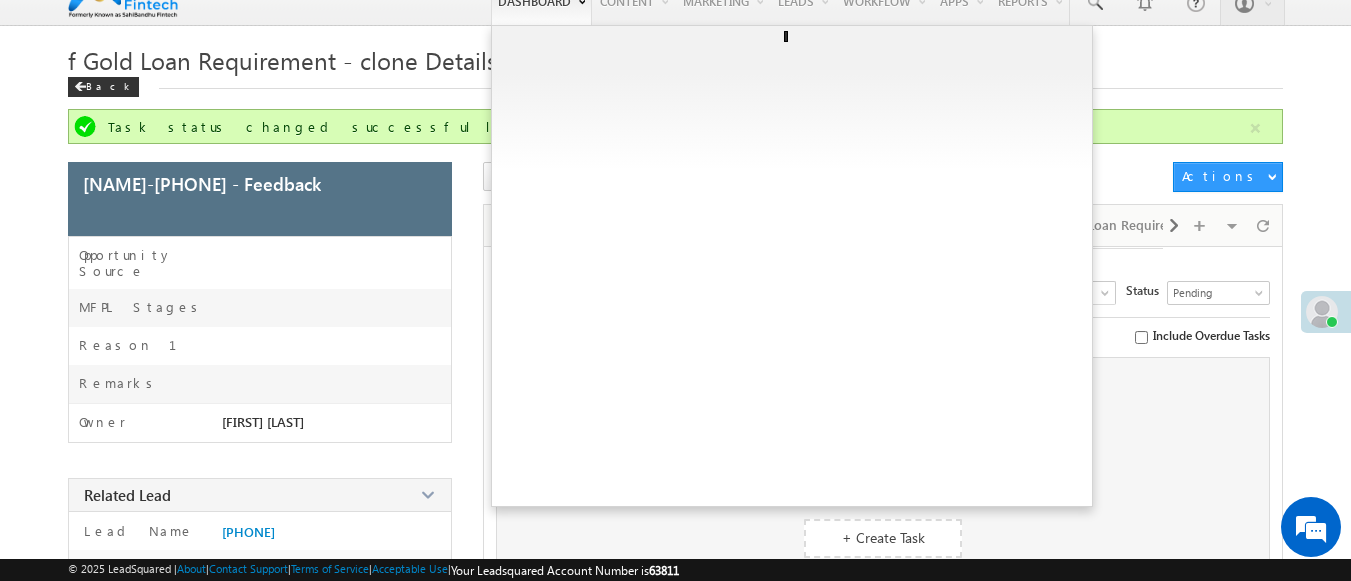 scroll, scrollTop: 0, scrollLeft: 0, axis: both 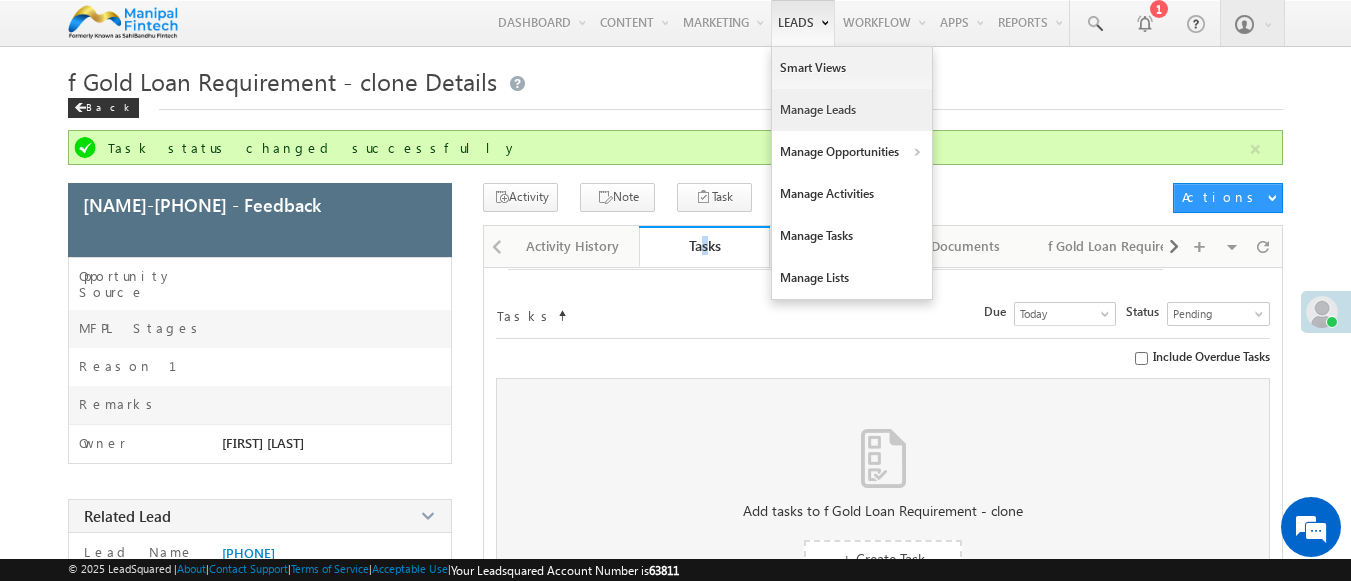 click on "Manage Leads" at bounding box center (852, 110) 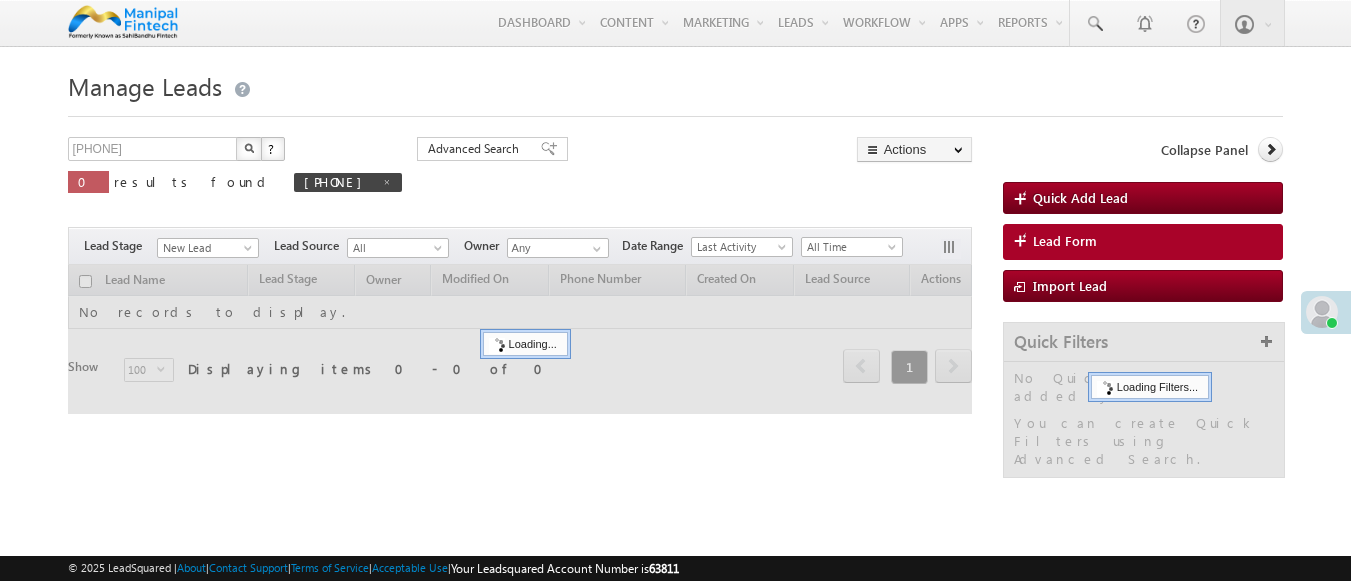 scroll, scrollTop: 0, scrollLeft: 0, axis: both 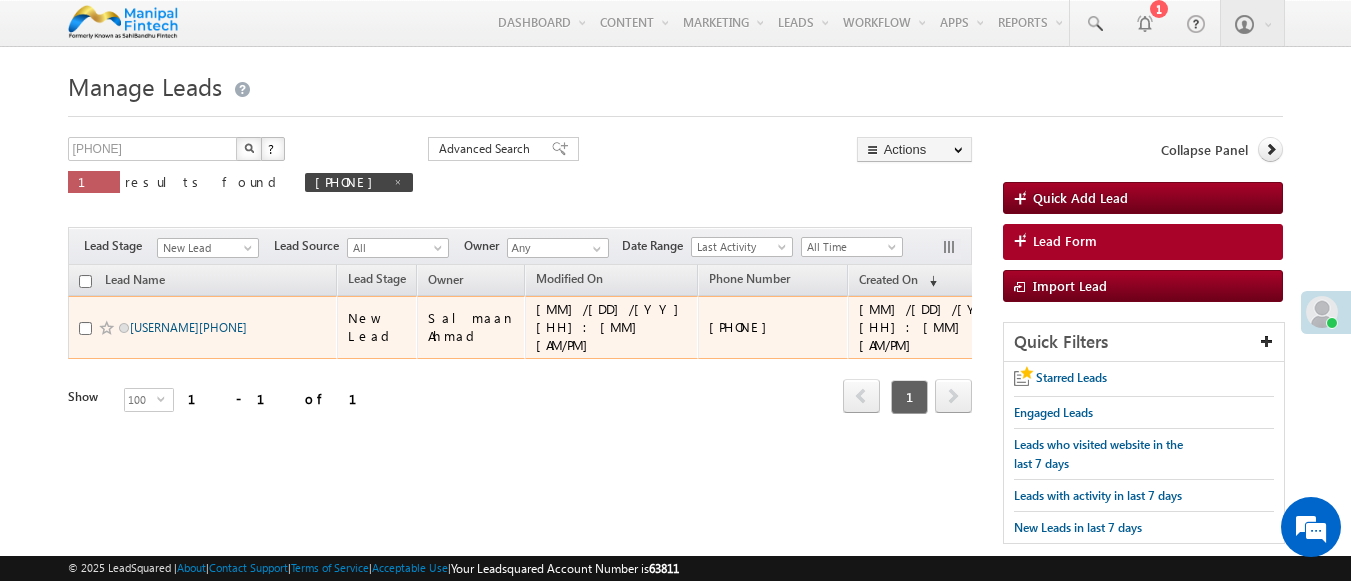 click on "[USERNAME][PHONE]" at bounding box center [188, 327] 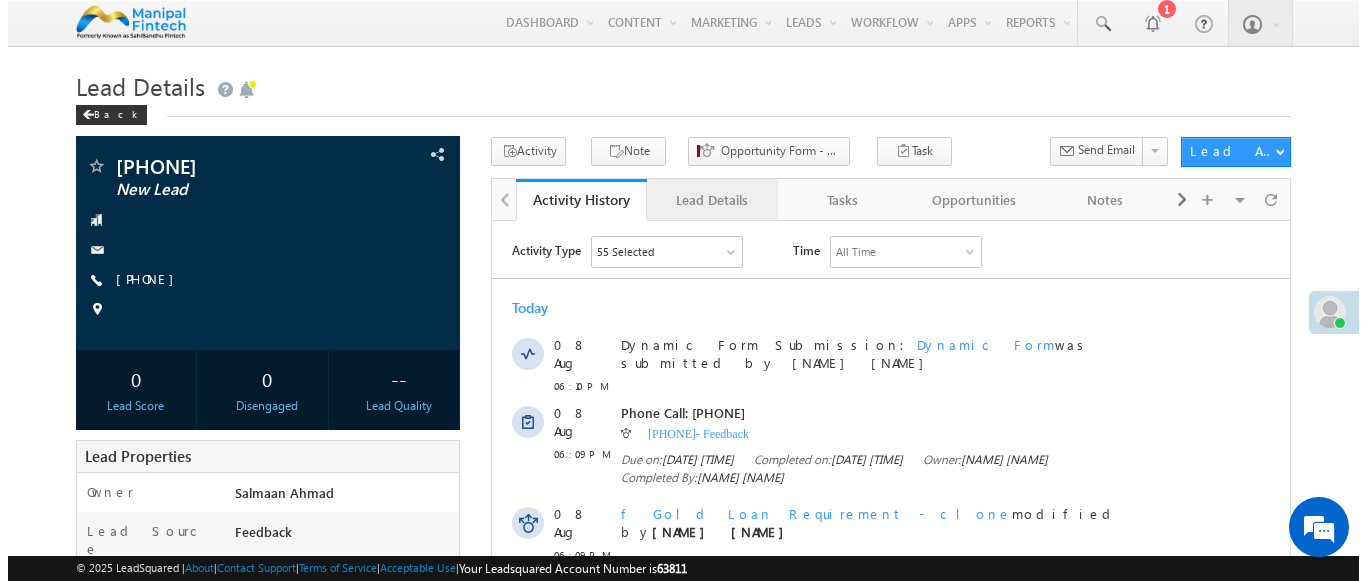 scroll, scrollTop: 0, scrollLeft: 0, axis: both 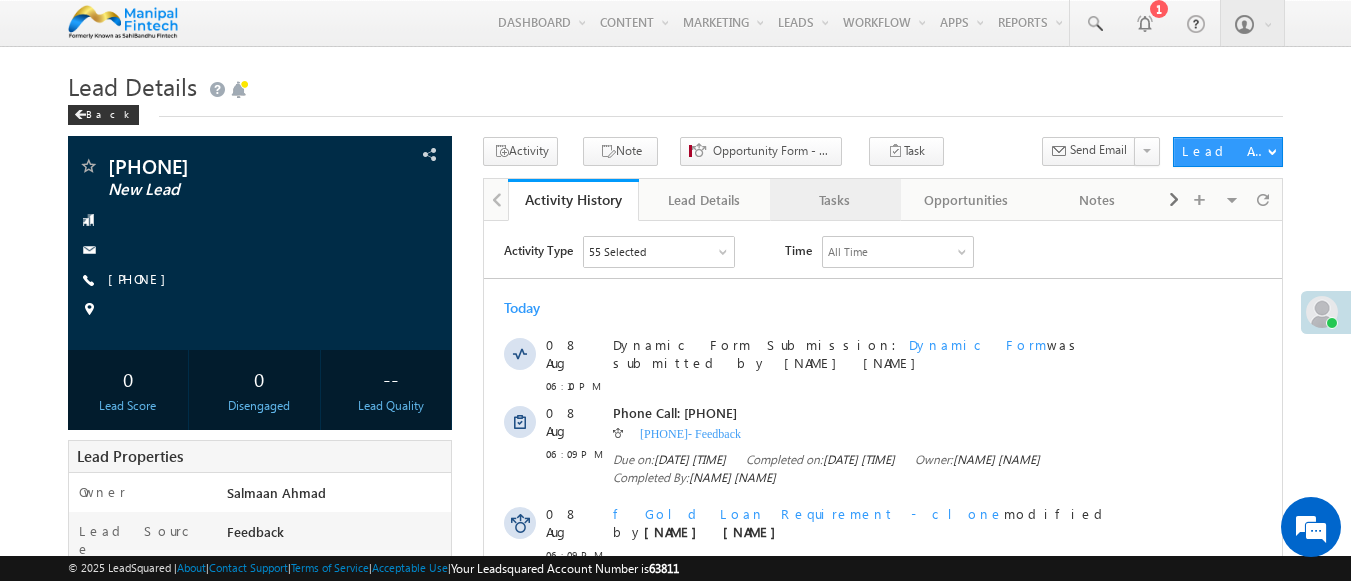 click on "Tasks" at bounding box center [834, 200] 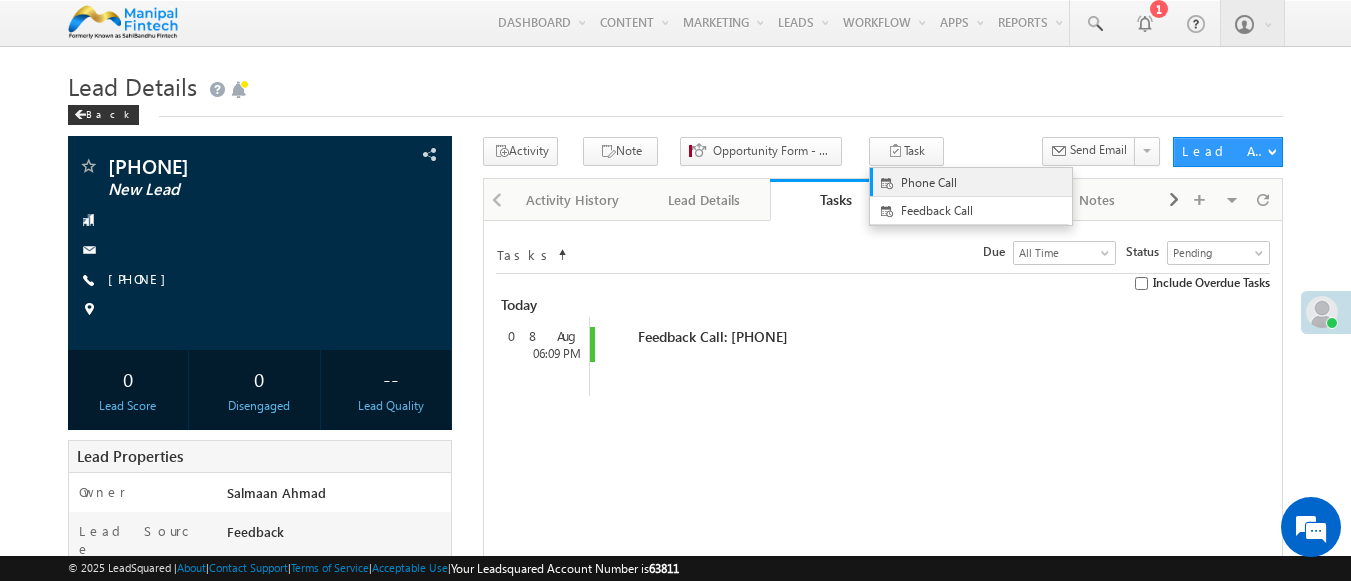 click on "Phone Call" at bounding box center (987, 183) 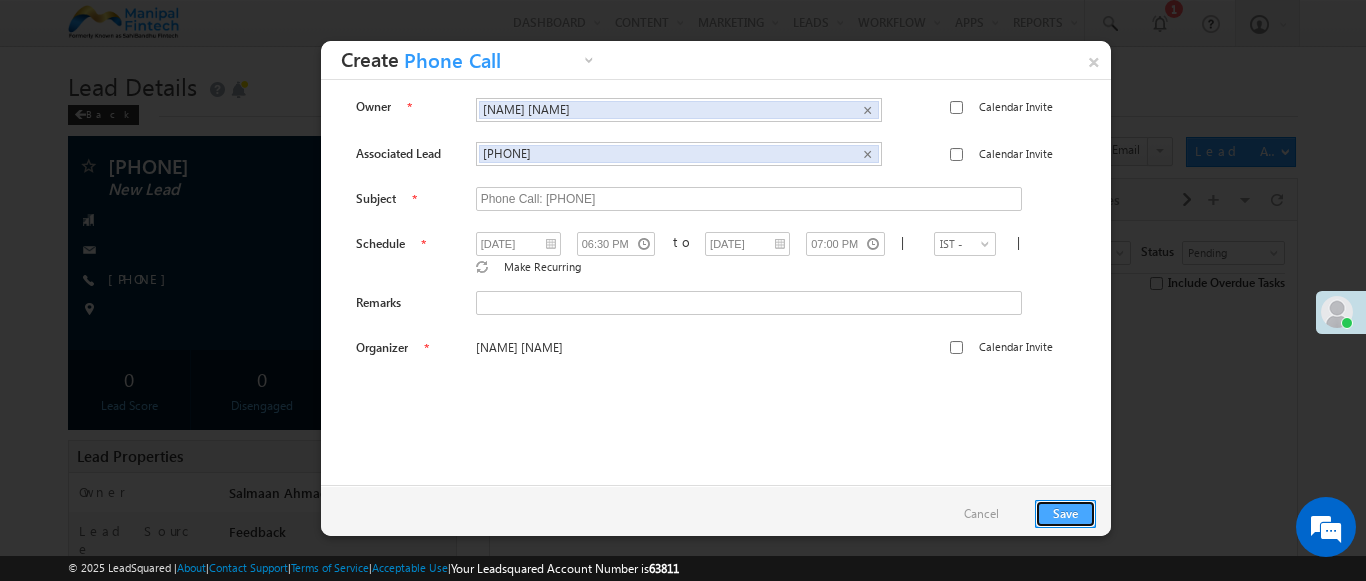 click on "Save" at bounding box center (1065, 514) 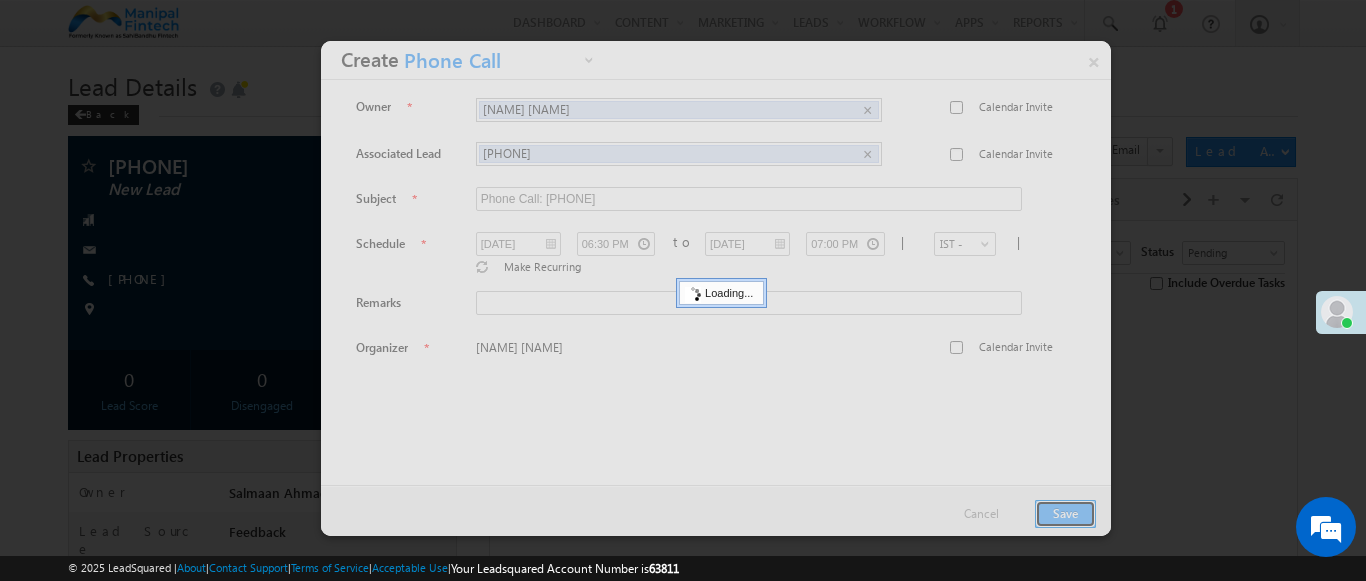 scroll, scrollTop: 0, scrollLeft: 0, axis: both 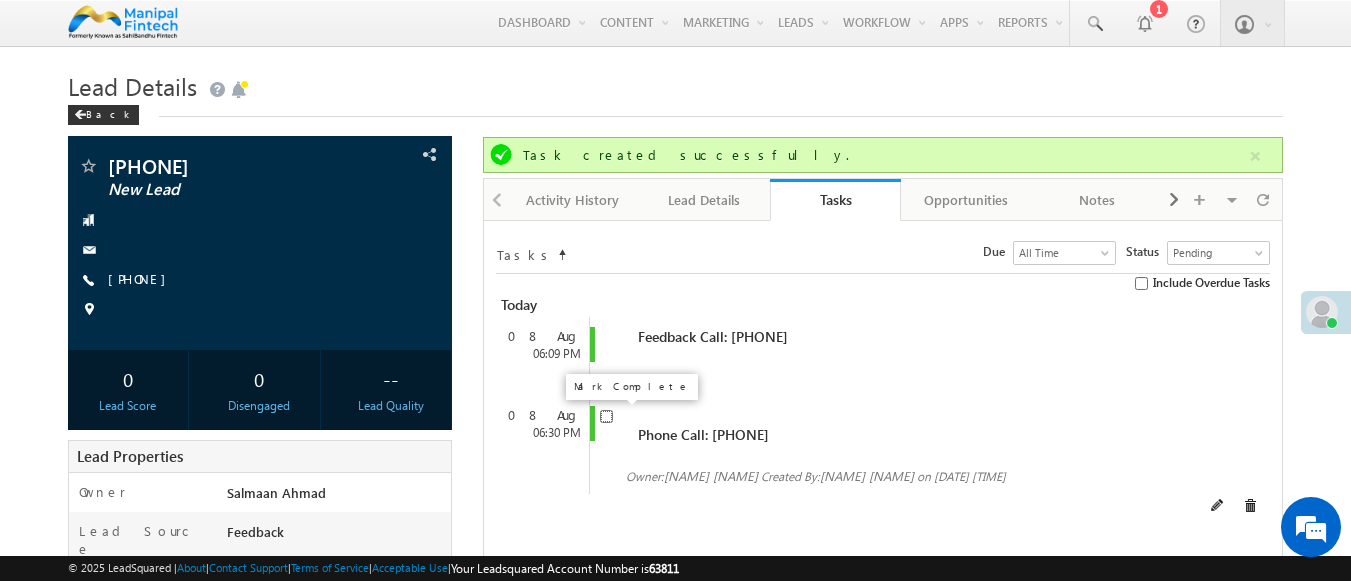 click at bounding box center [606, 416] 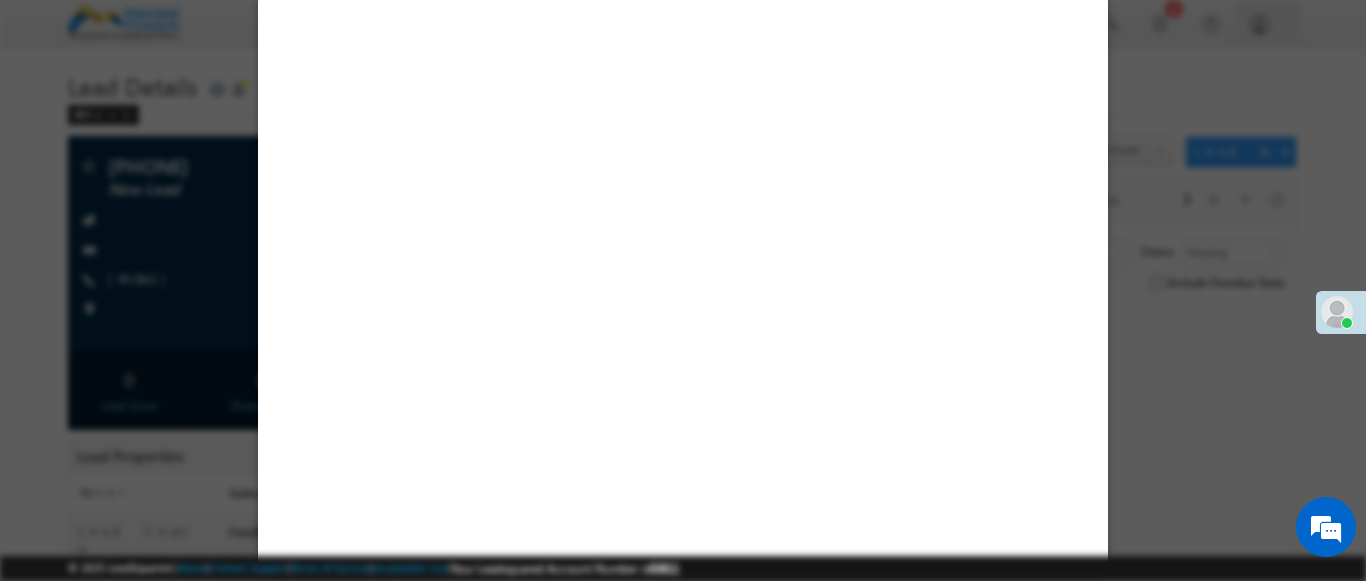 select on "Feedback" 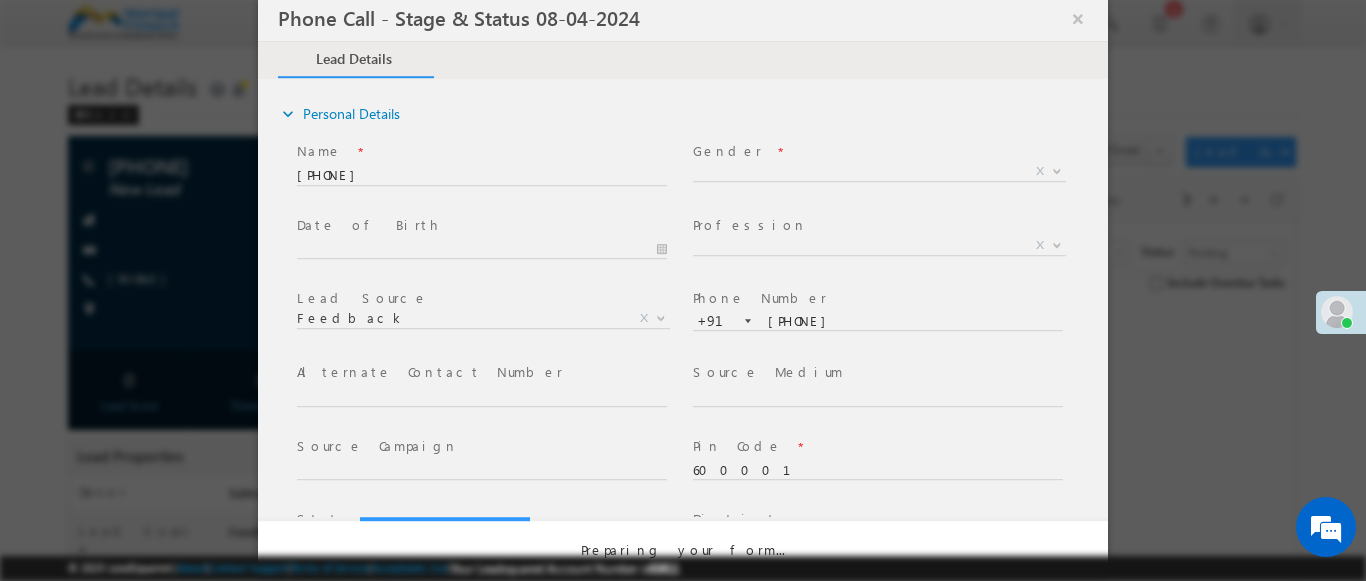 select on "Open" 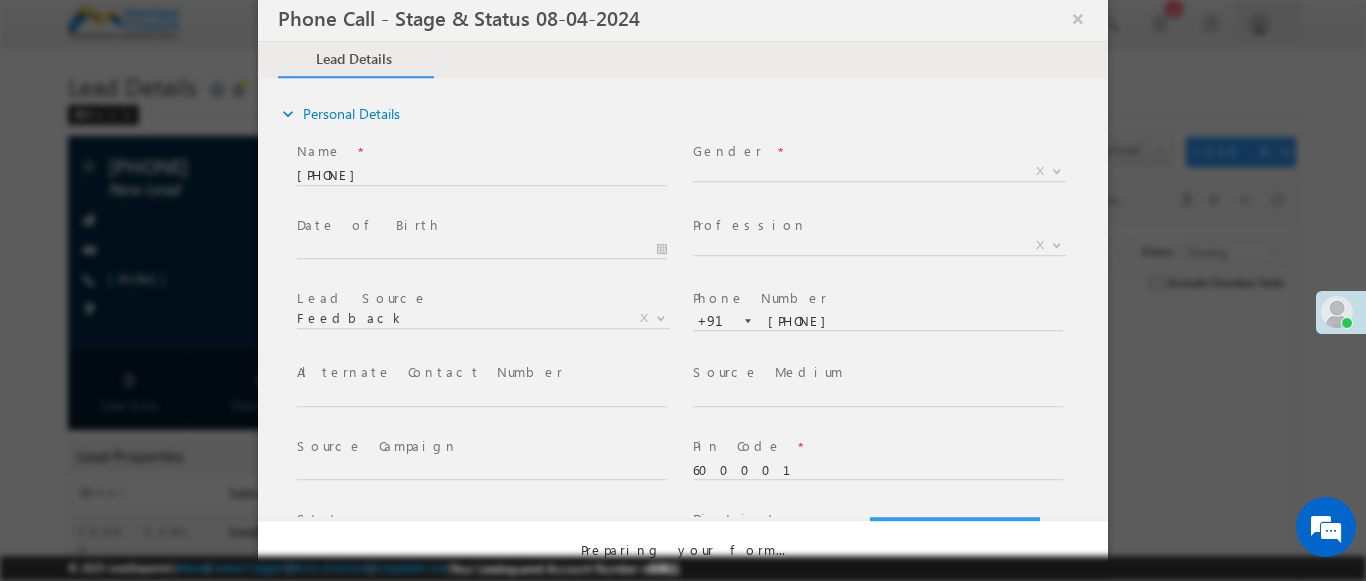 type on "badal9583350250- Feedback" 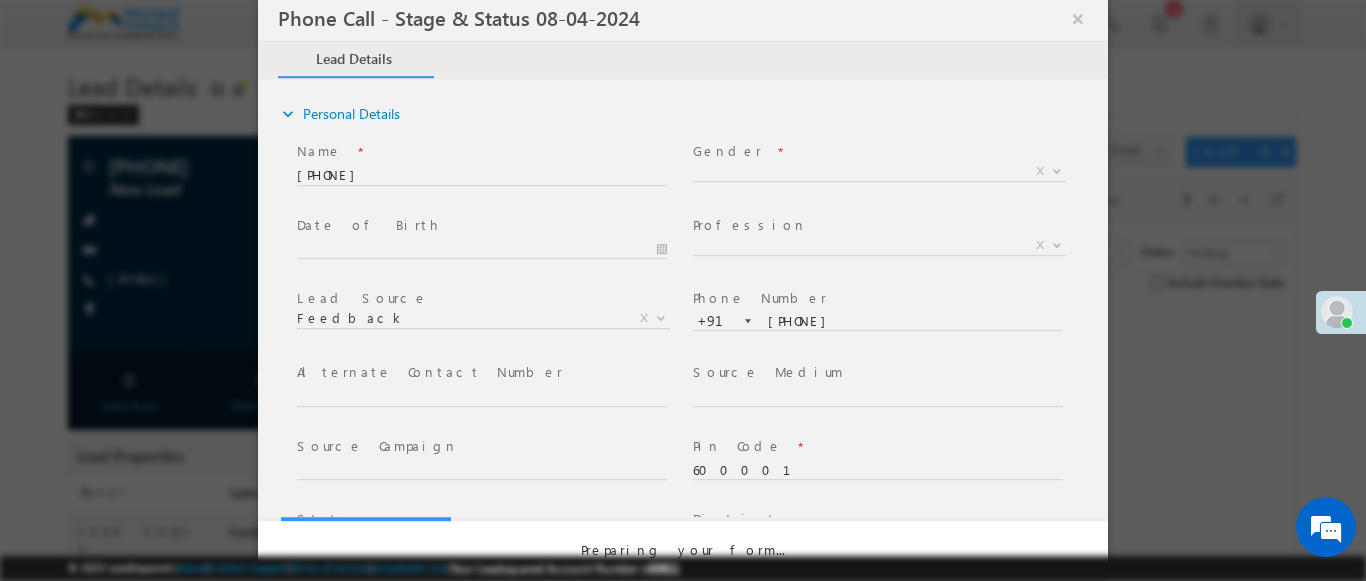 scroll, scrollTop: 0, scrollLeft: 0, axis: both 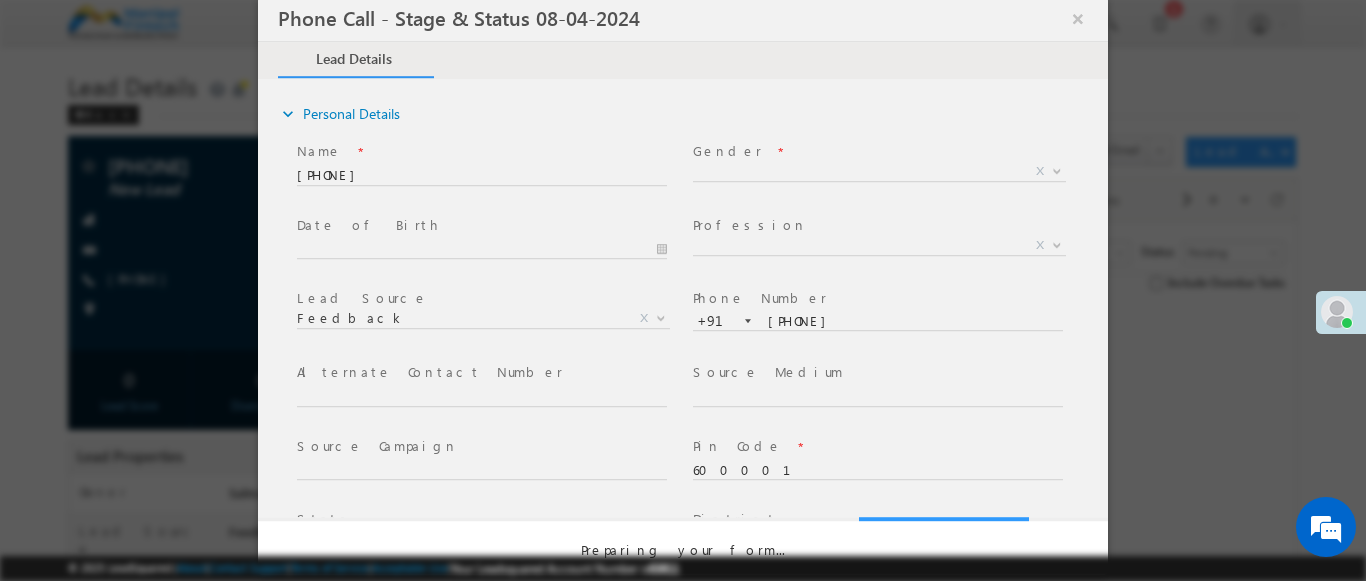 select on "Fresh Lead" 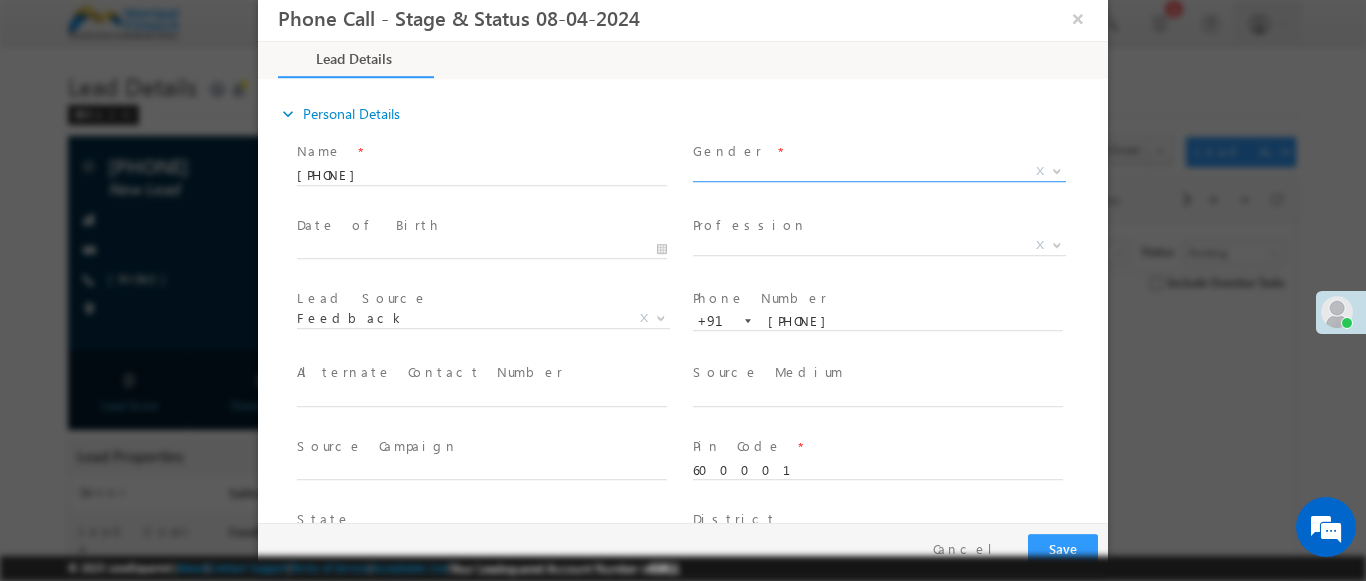 type on "08/08/25 6:13 PM" 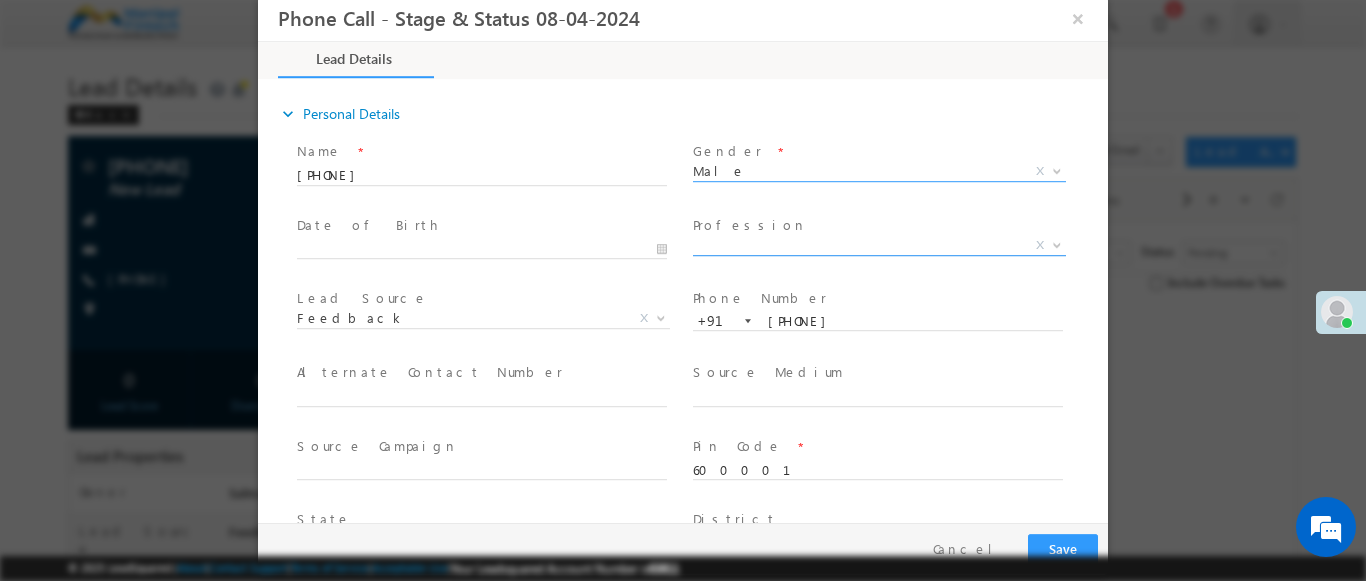 select on "Male" 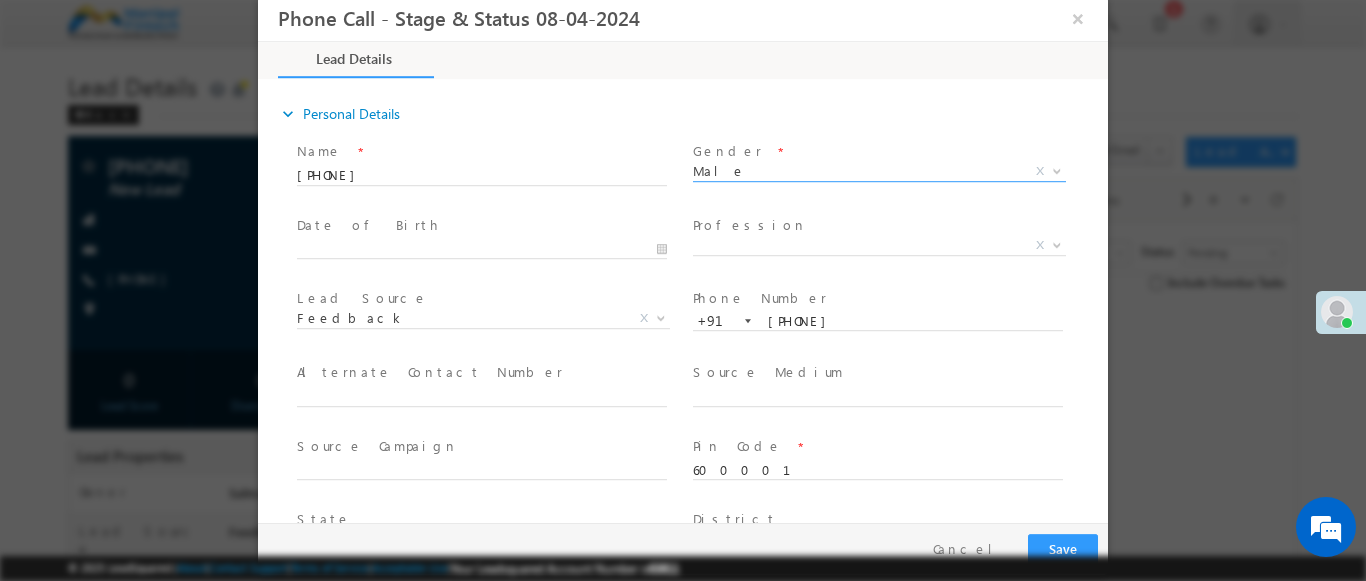 scroll, scrollTop: 1168, scrollLeft: 0, axis: vertical 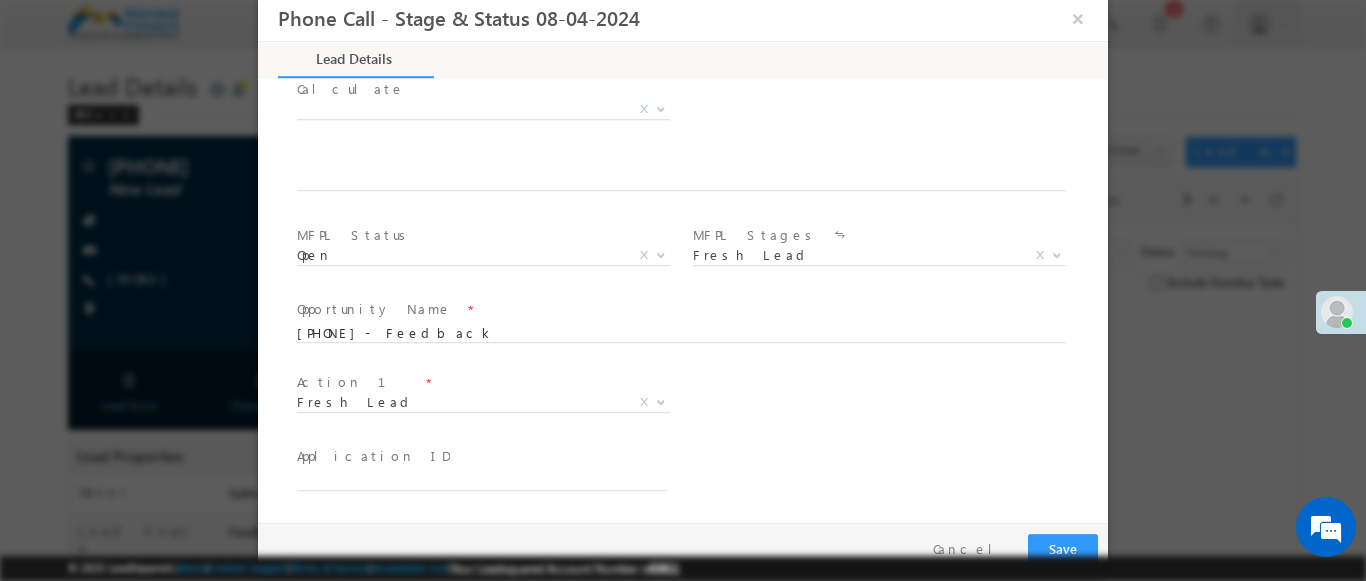 type on "0" 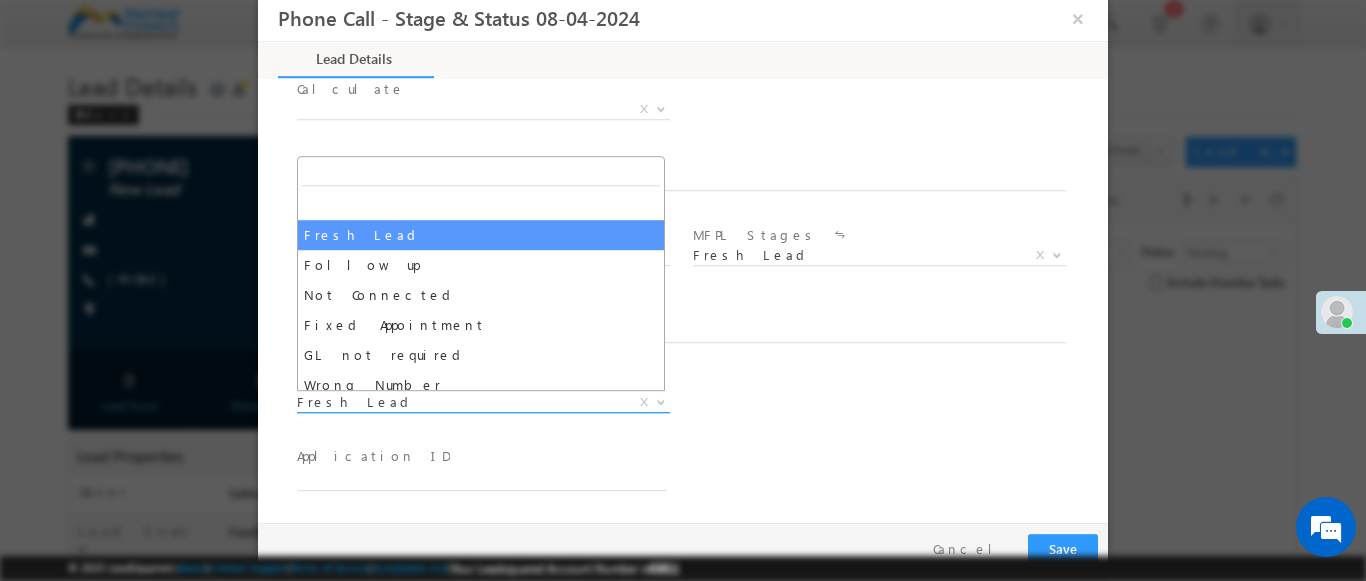 click on "Fresh Lead" at bounding box center [459, 402] 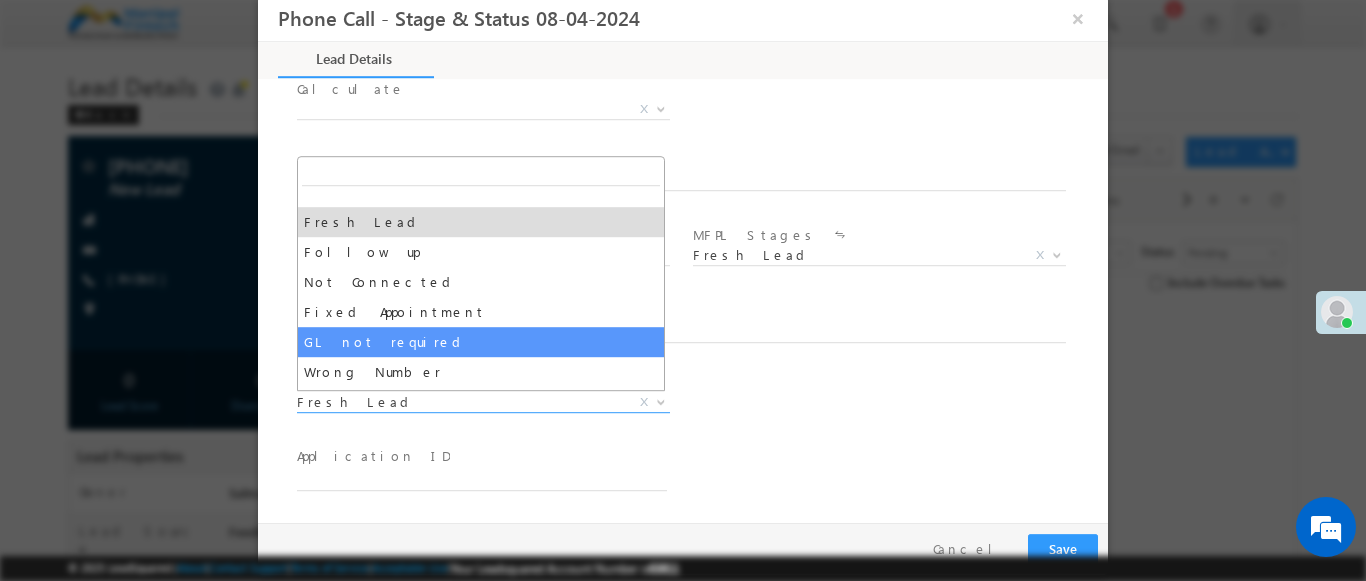 scroll, scrollTop: 14, scrollLeft: 0, axis: vertical 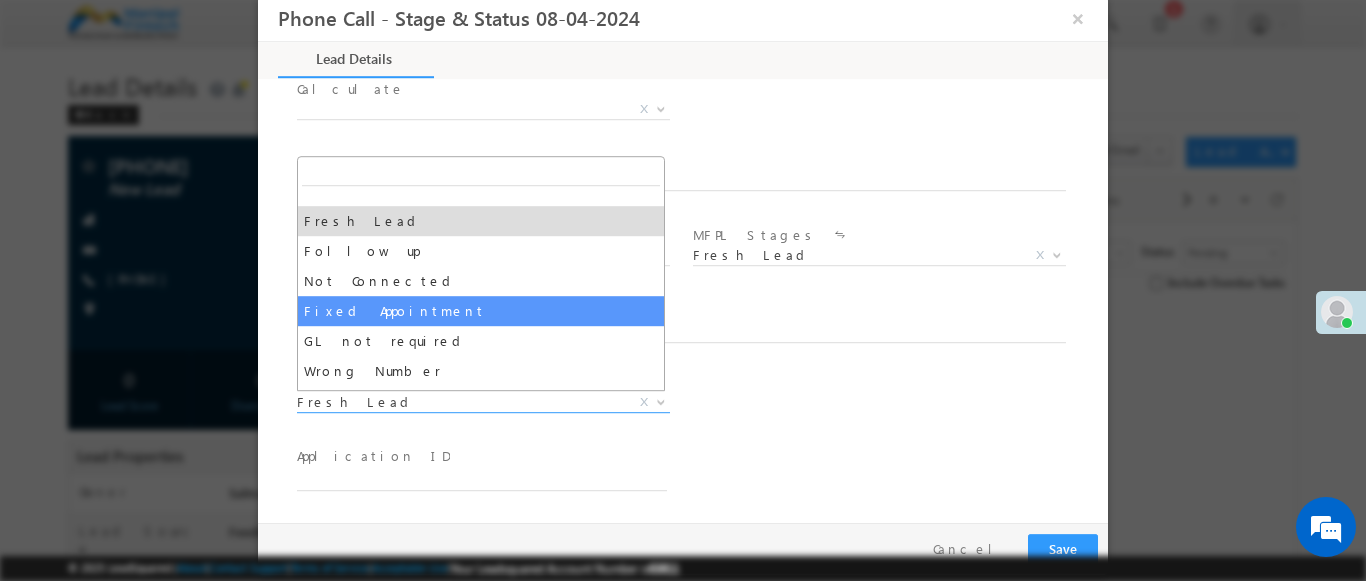select on "Fixed Appointment" 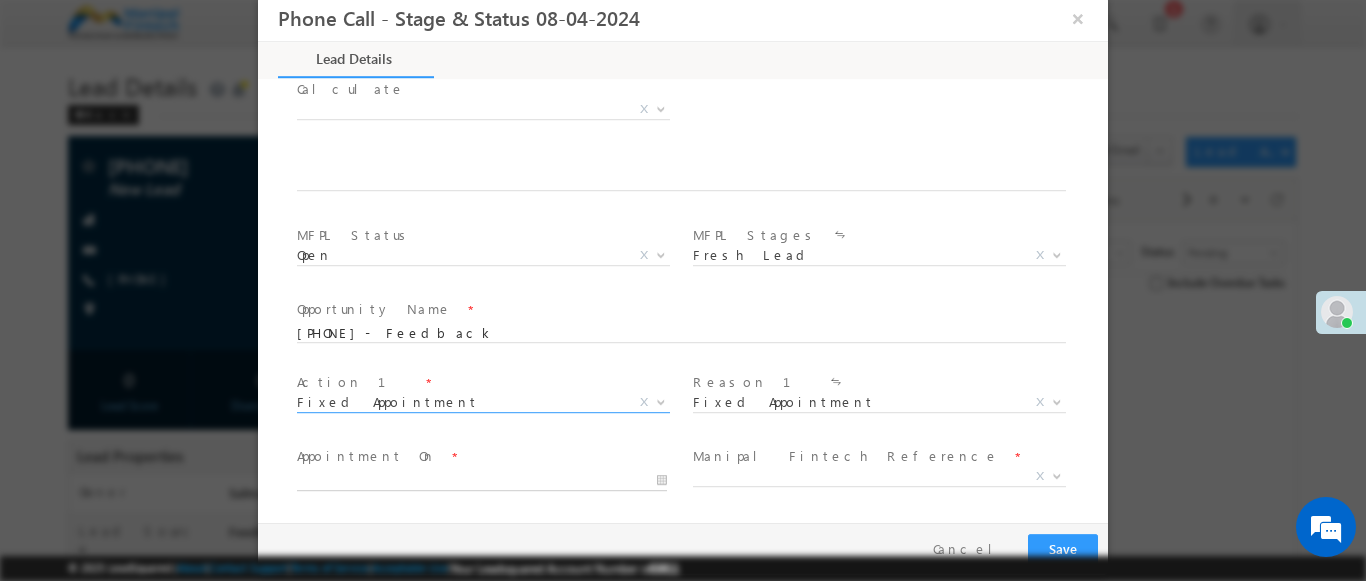 type on "08/08/25 6:14 PM" 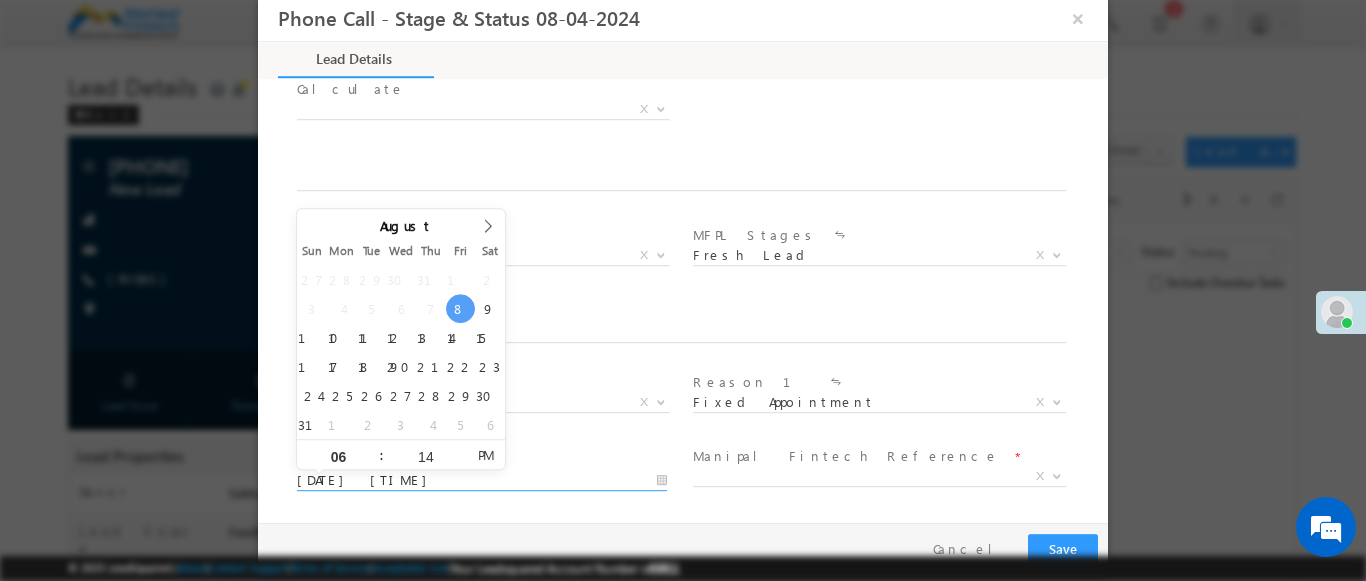 click on "08/08/25 6:14 PM" at bounding box center (482, 481) 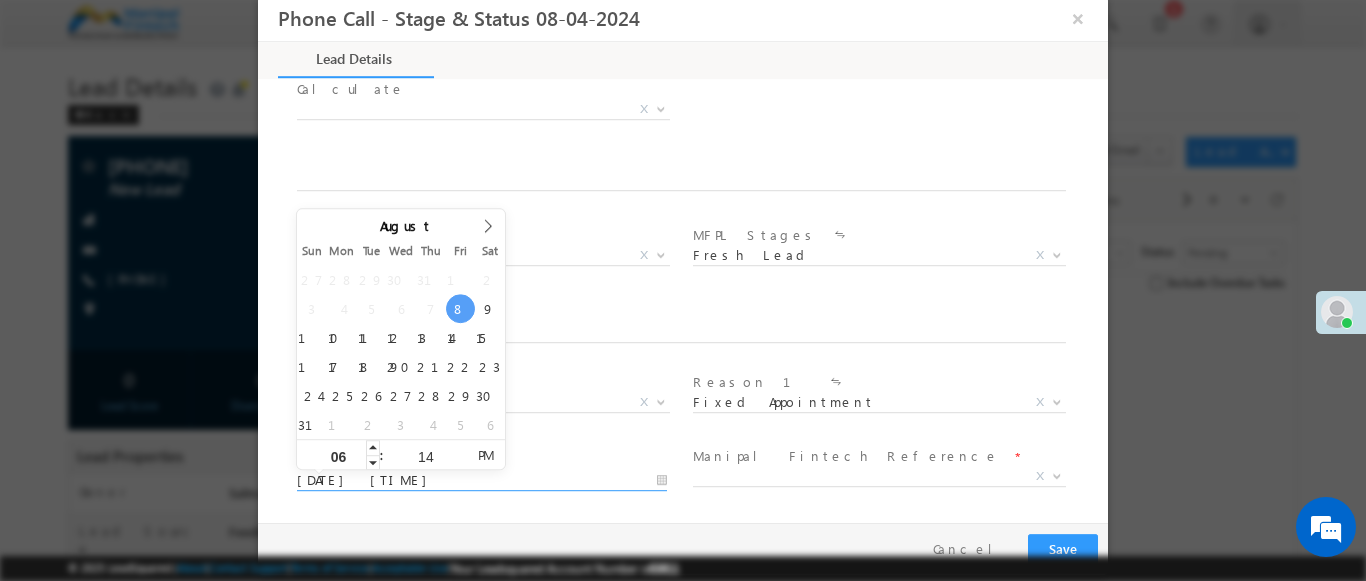click on "06" at bounding box center (338, 456) 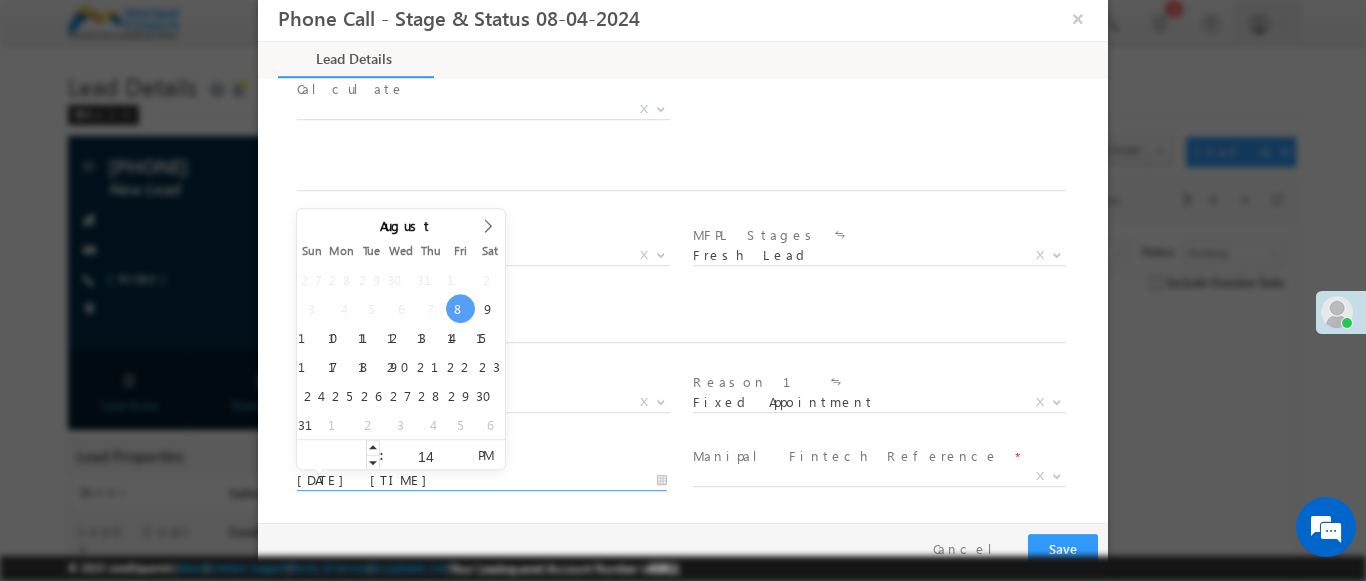 type on "7" 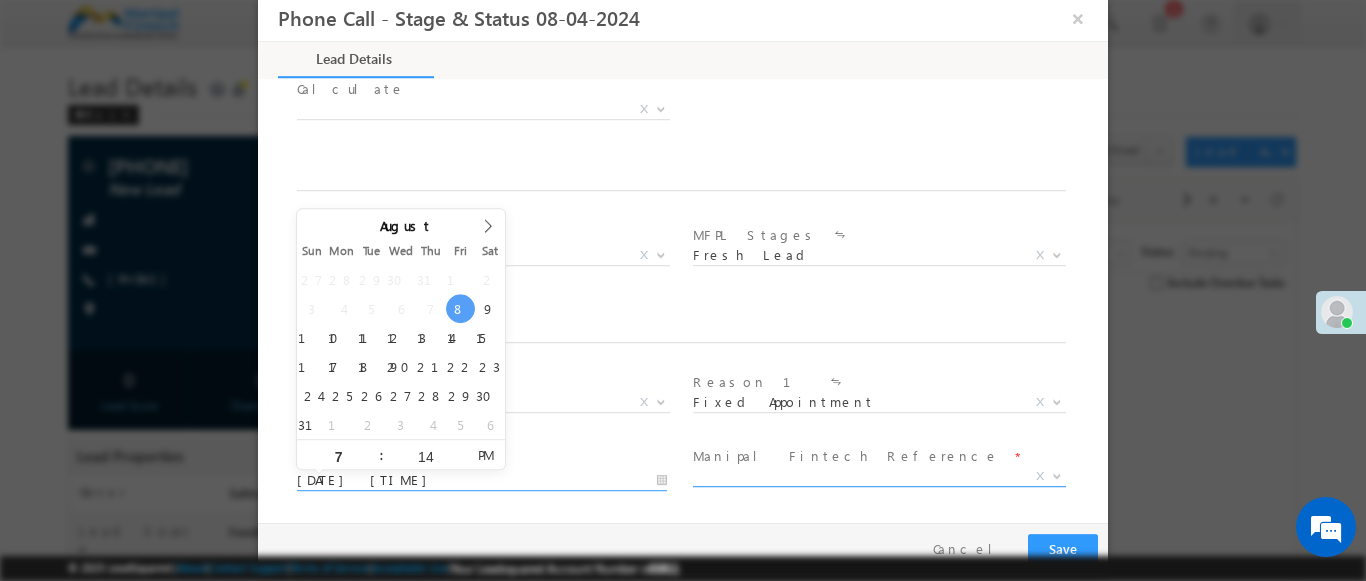 type on "08/08/25 7:14 PM" 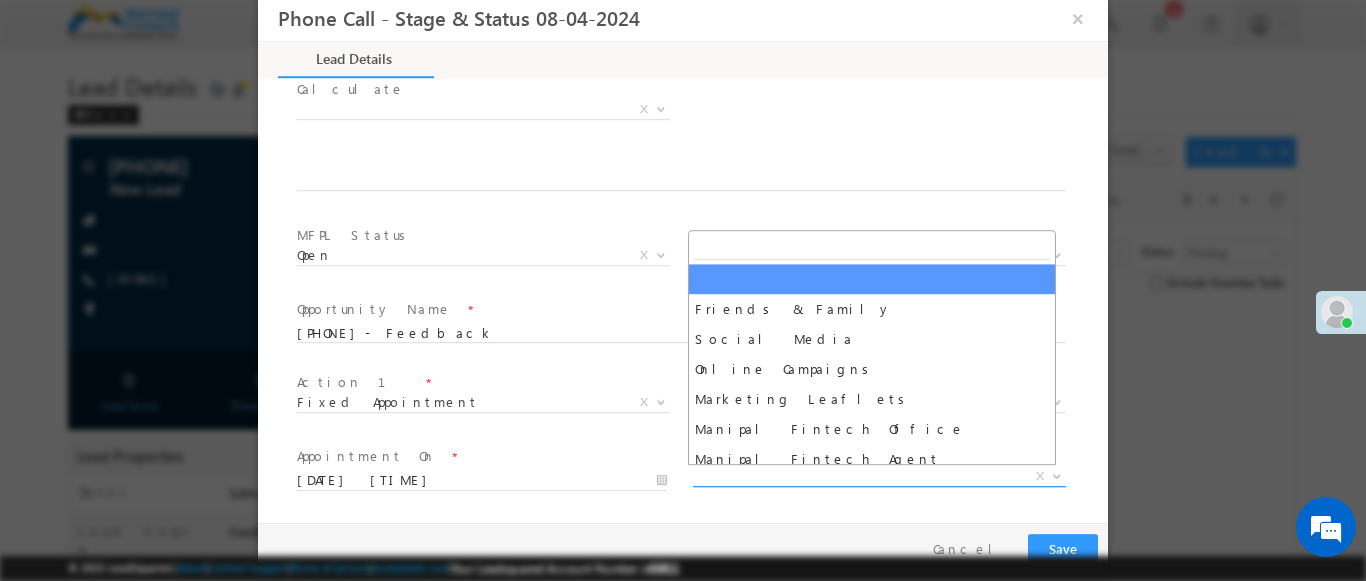 click on "X" at bounding box center (879, 477) 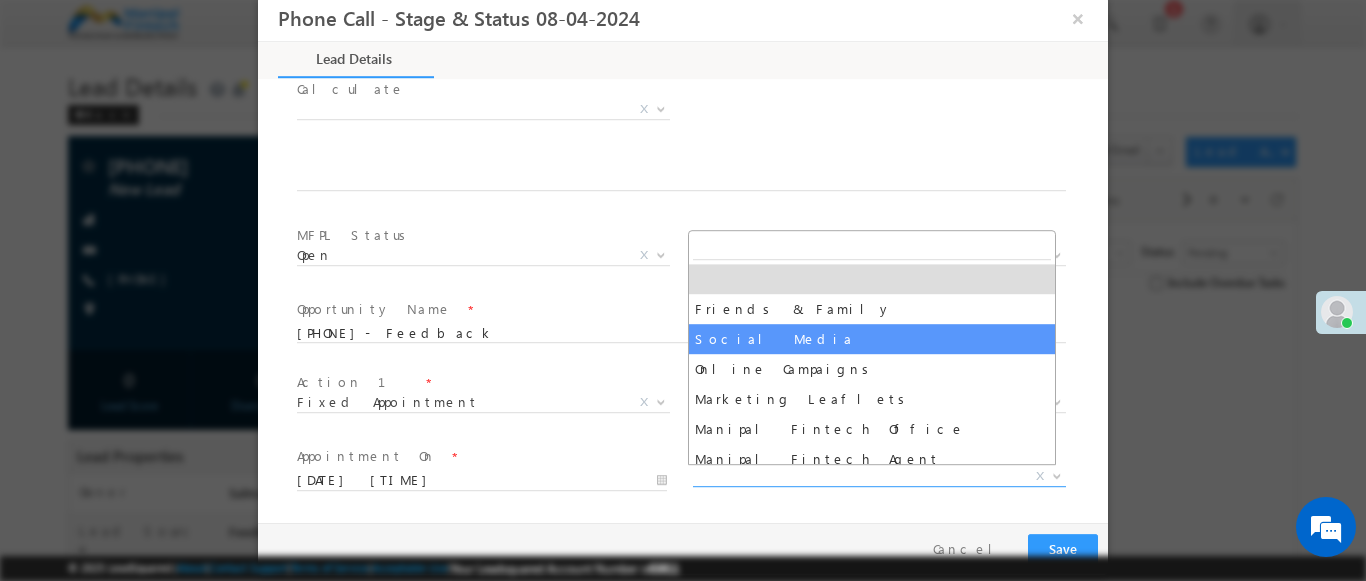 select on "Social Media" 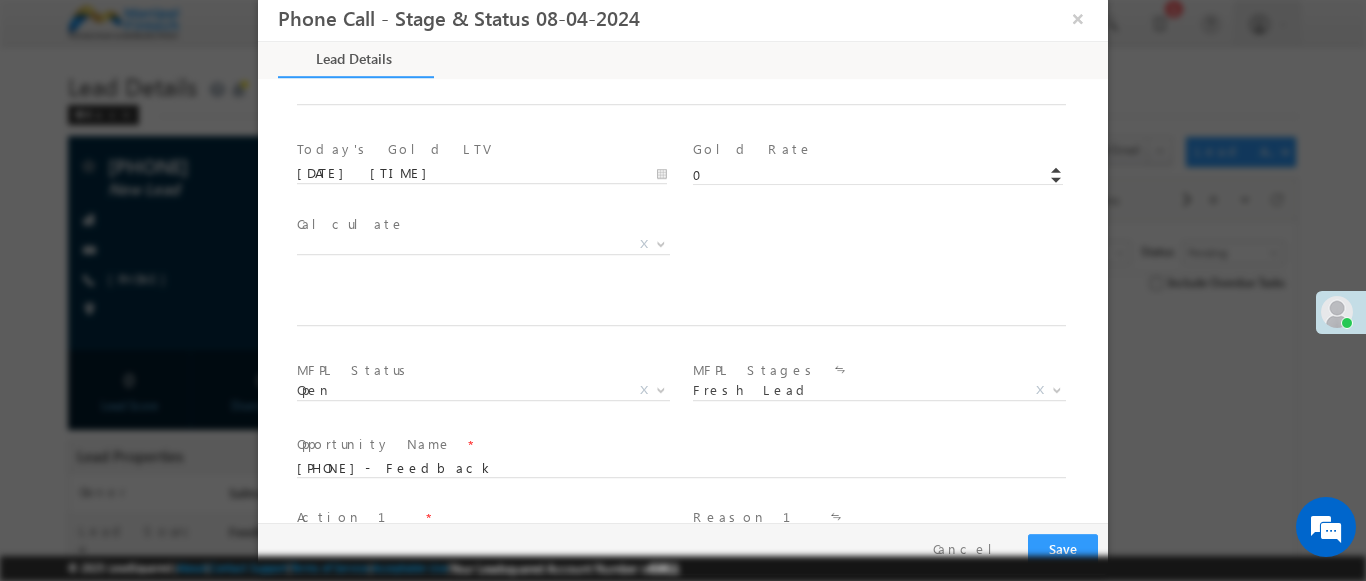 scroll, scrollTop: 1315, scrollLeft: 0, axis: vertical 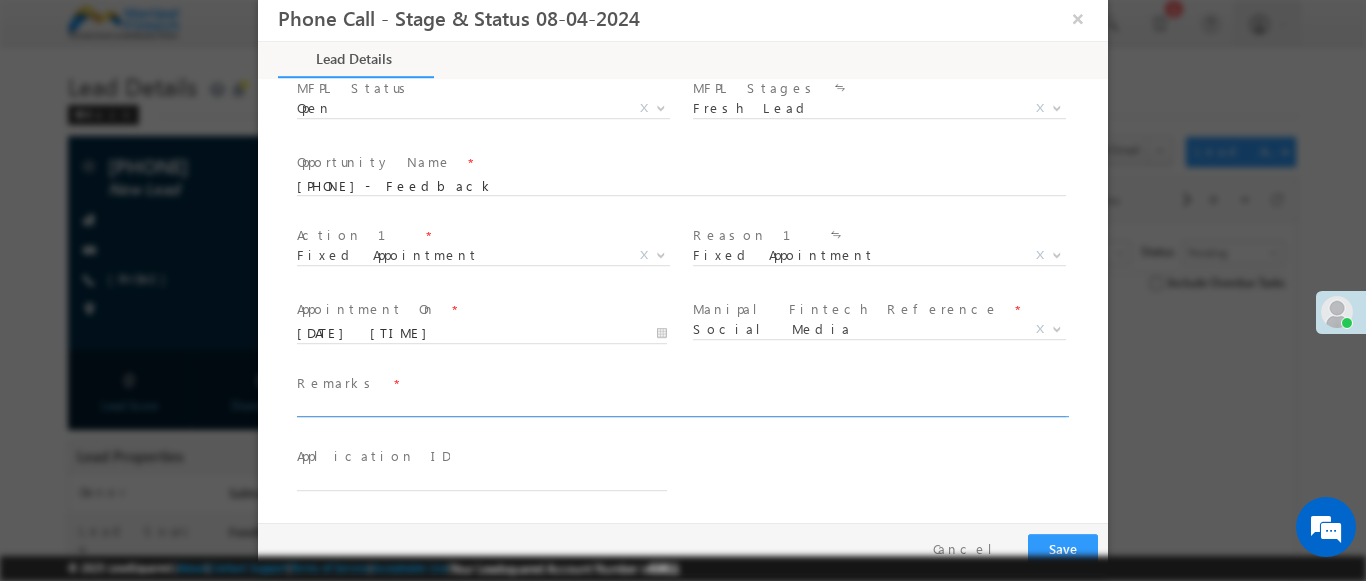 click at bounding box center (681, 408) 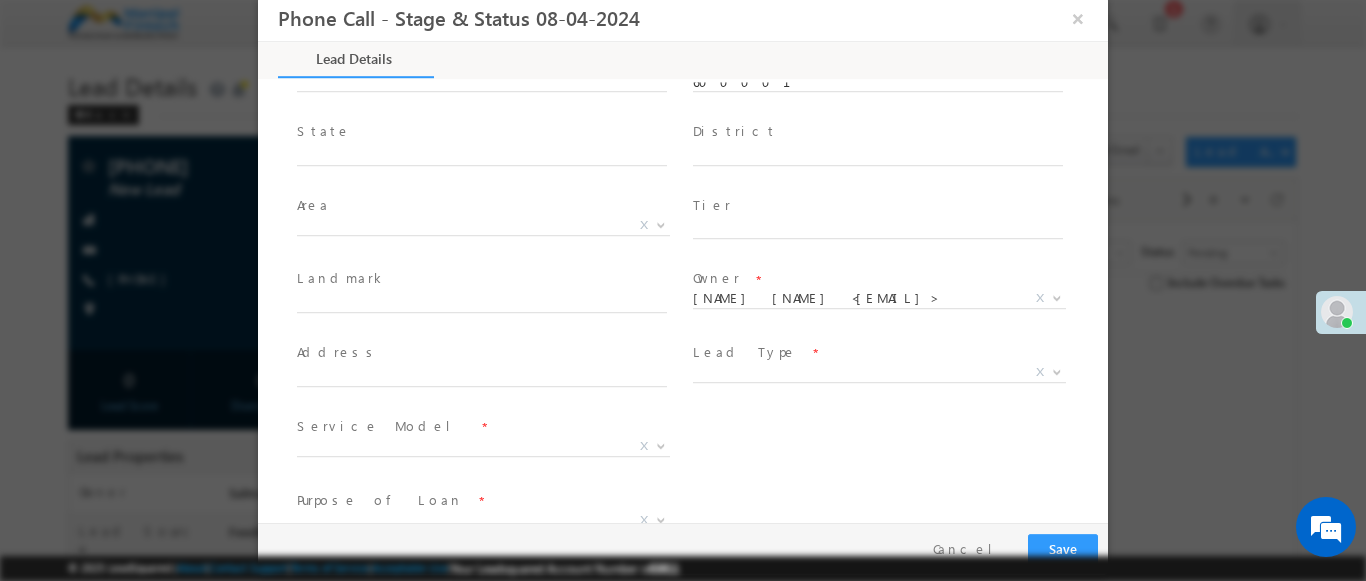 scroll, scrollTop: 467, scrollLeft: 0, axis: vertical 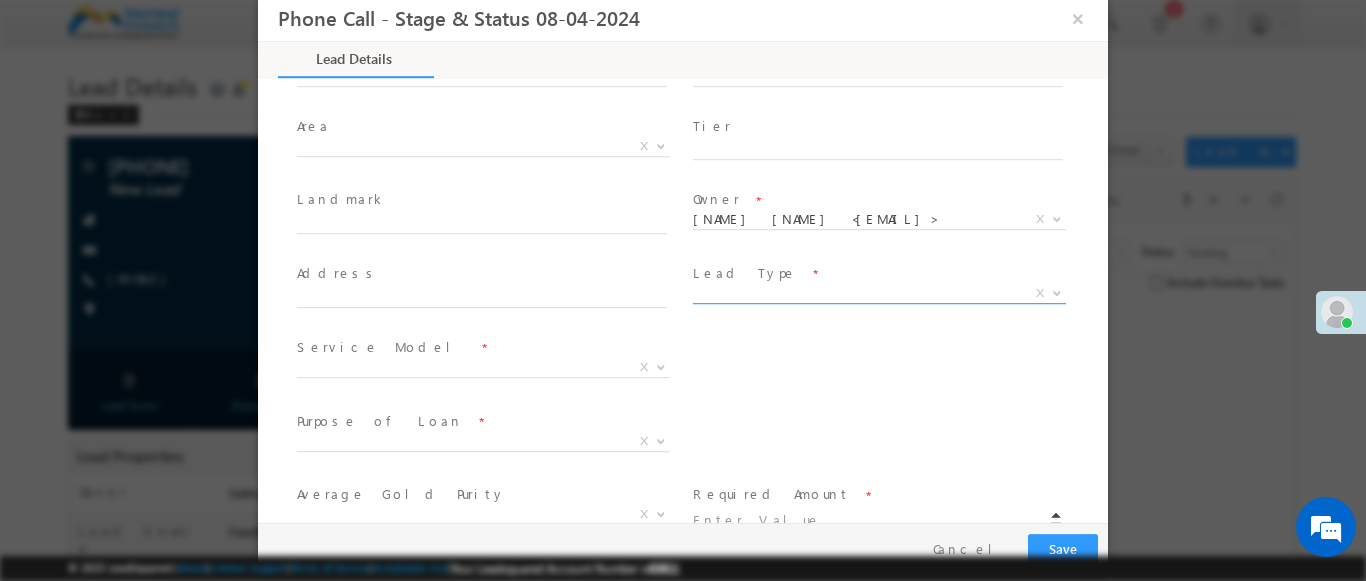 type on "vvv" 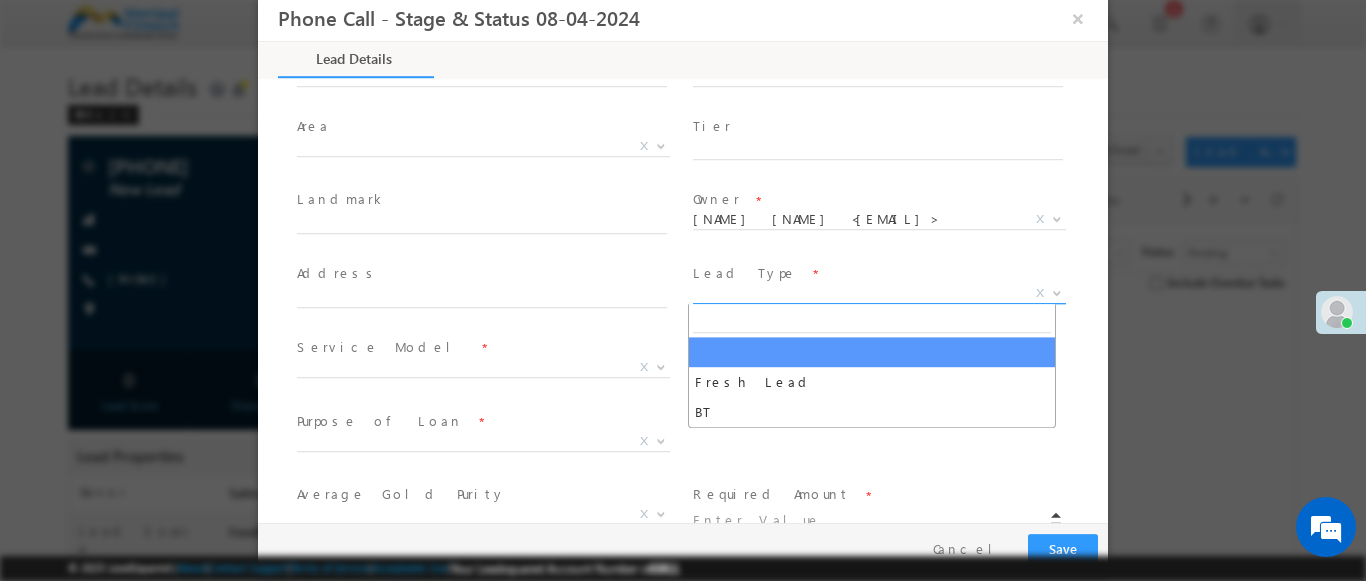 click on "X" at bounding box center [879, 294] 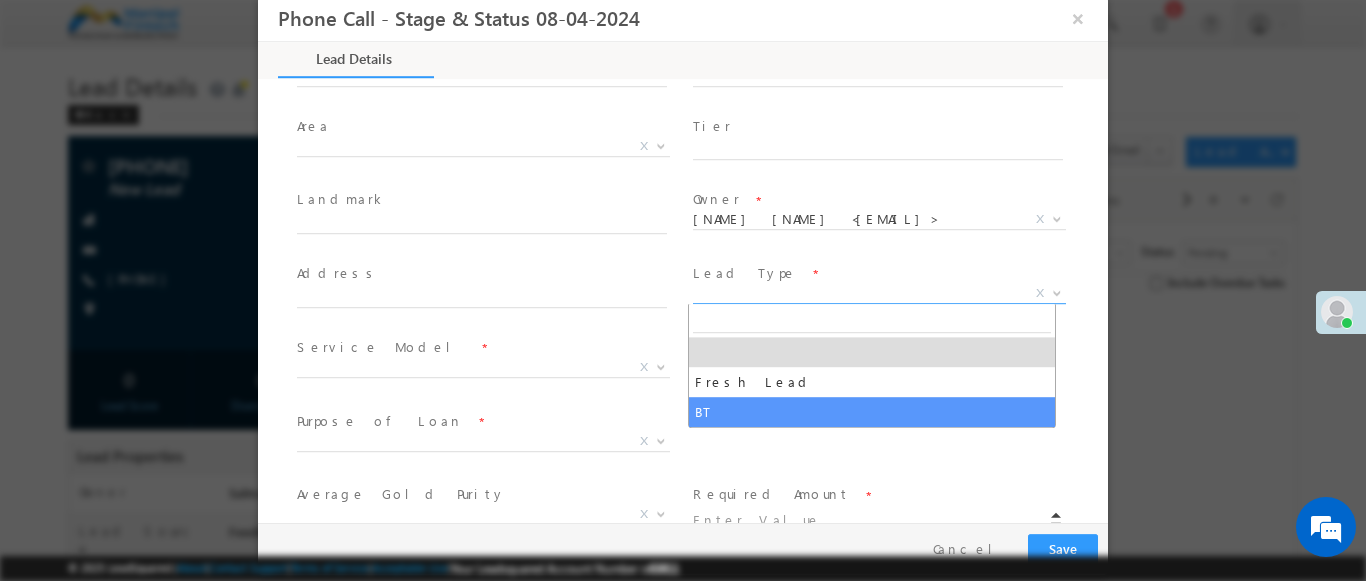 select on "BT" 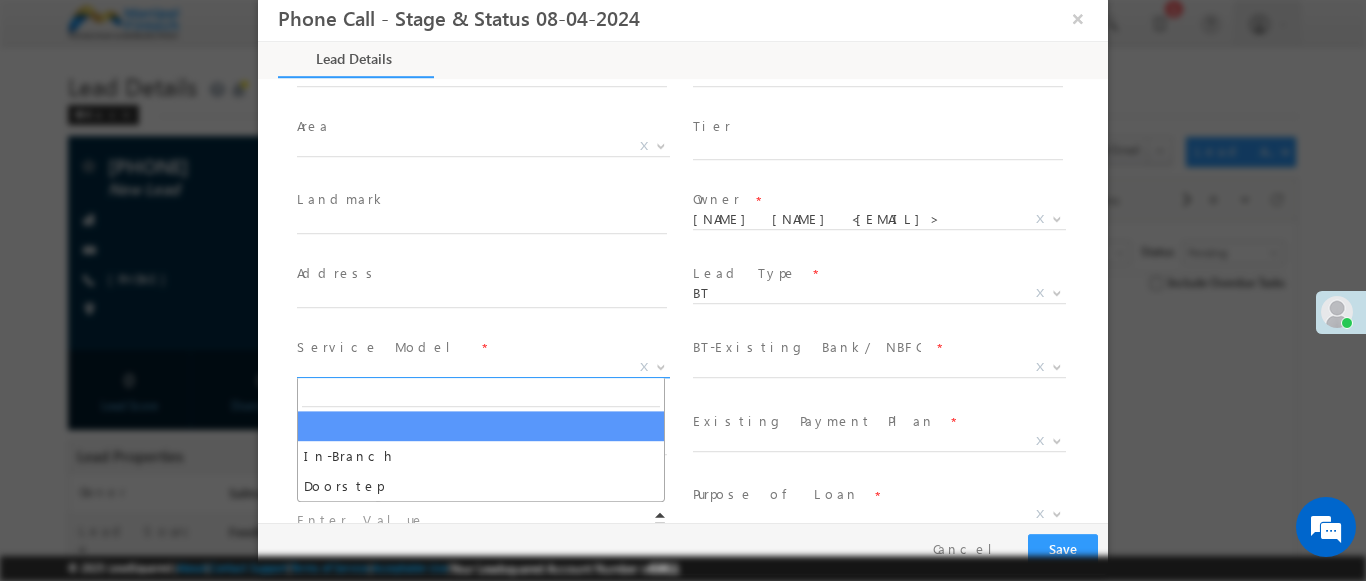 click on "X" at bounding box center [483, 368] 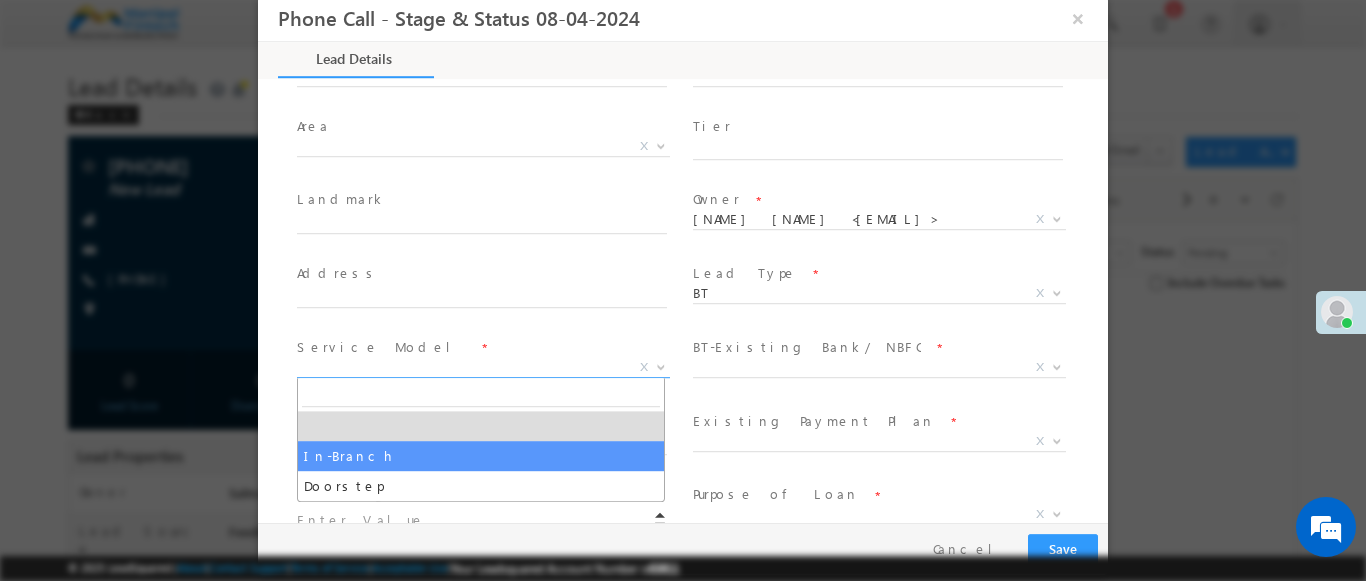 select on "In-Branch" 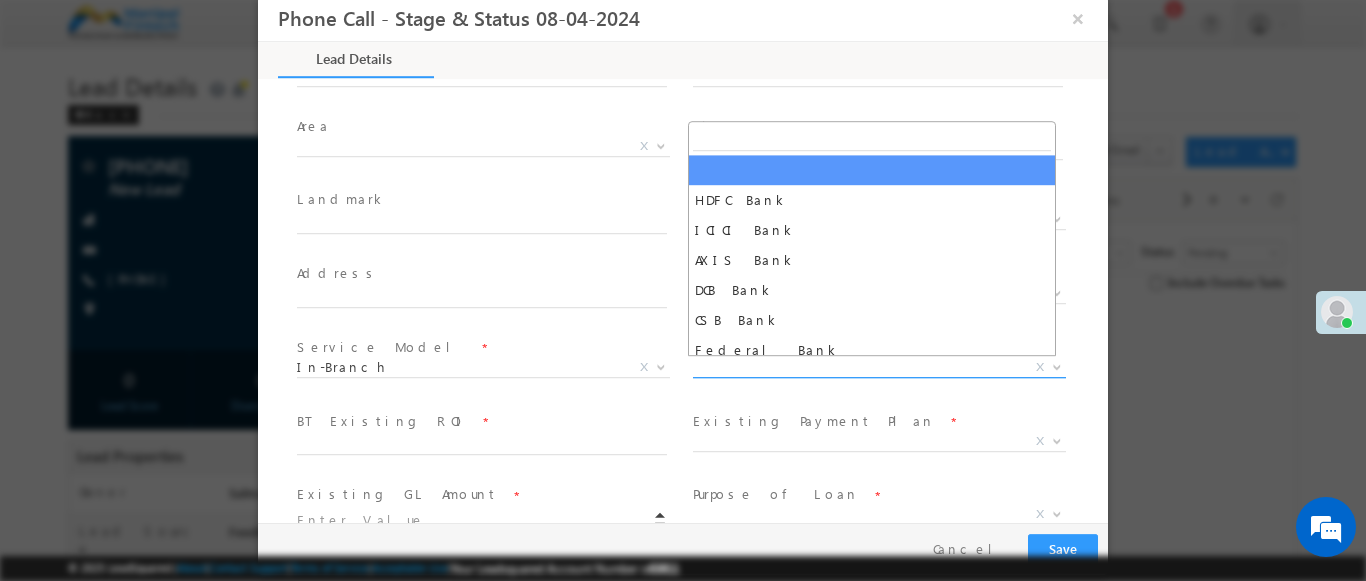 click on "X" at bounding box center (879, 368) 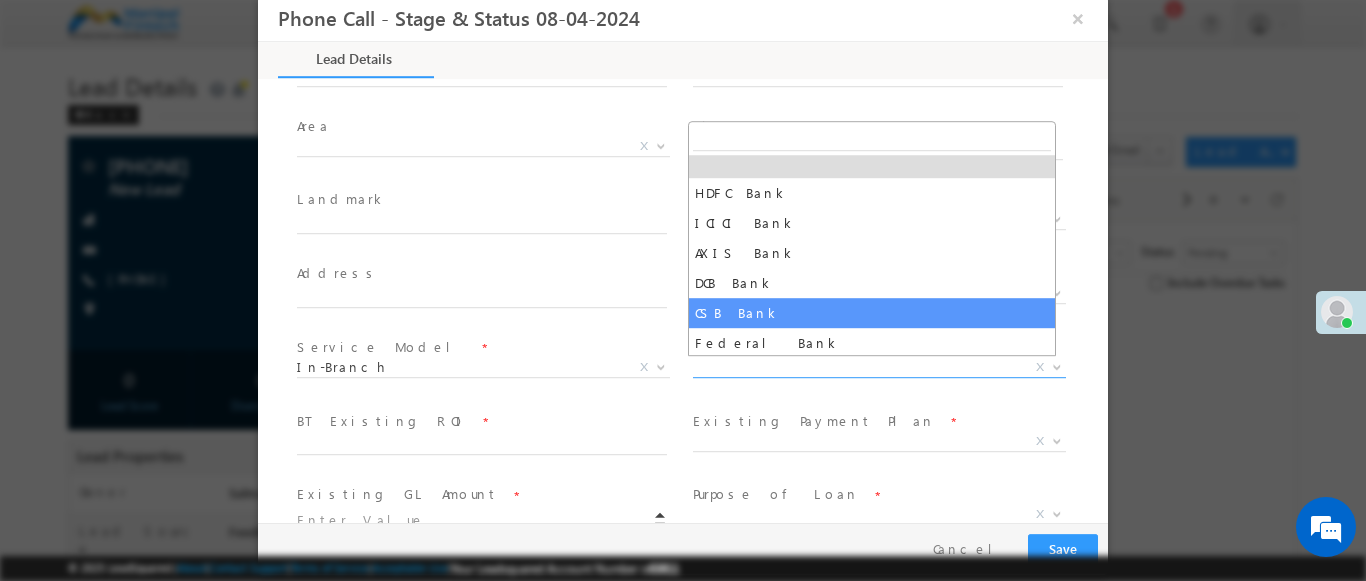 scroll, scrollTop: 0, scrollLeft: 0, axis: both 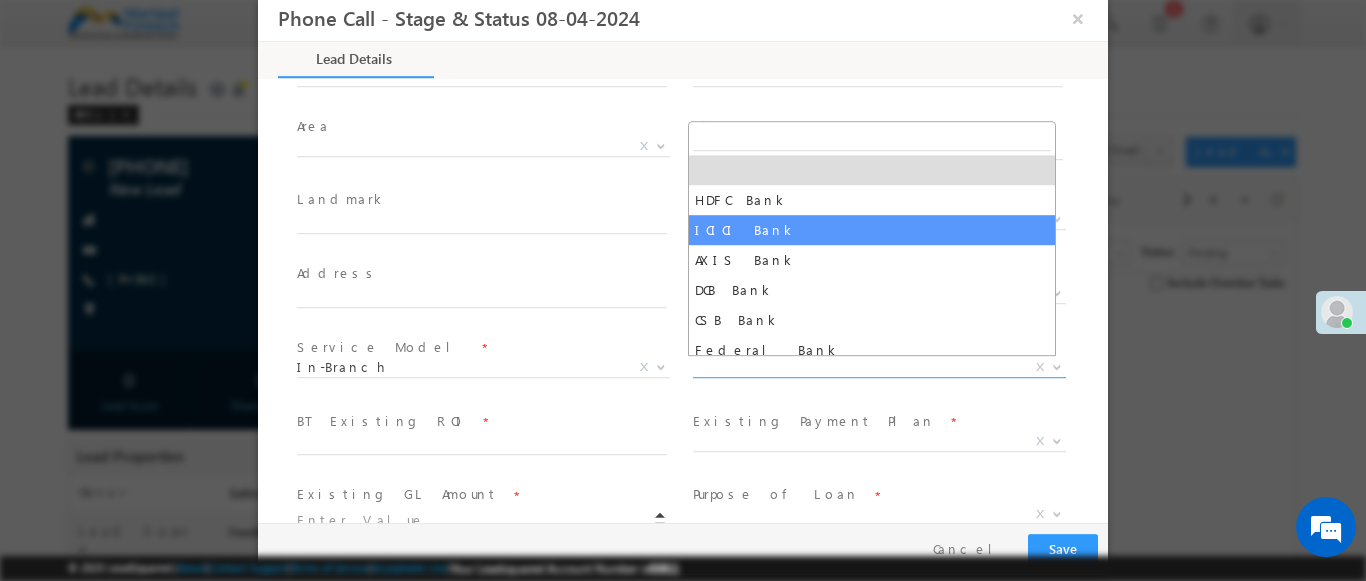 select on "ICICI Bank" 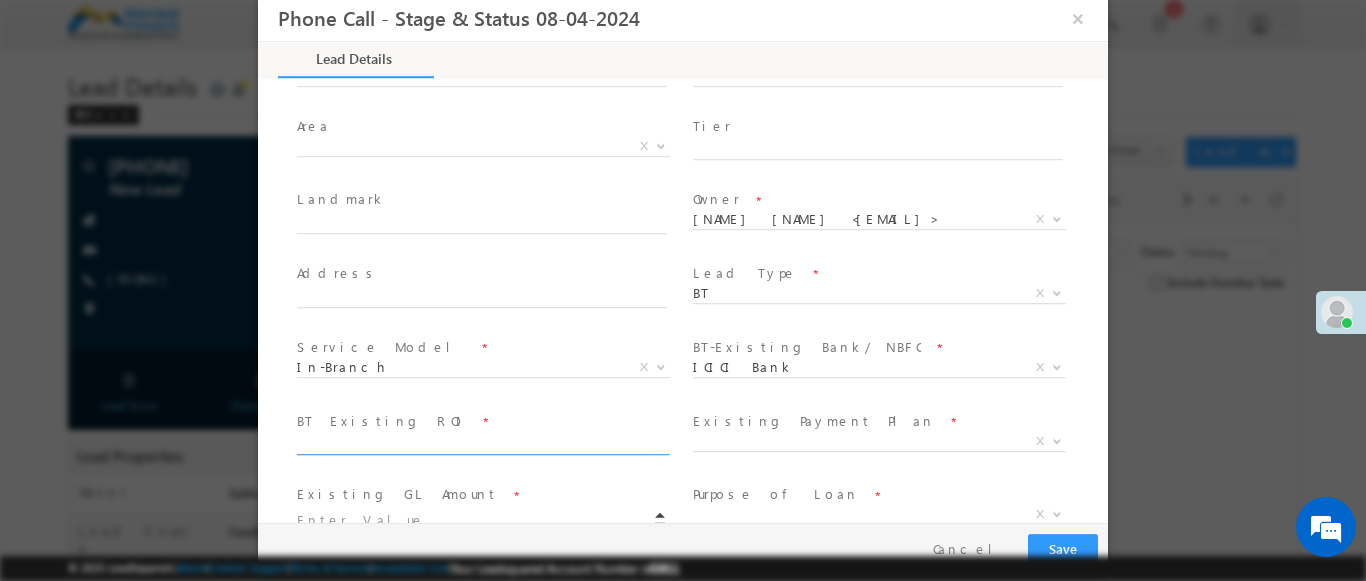 click at bounding box center (482, 446) 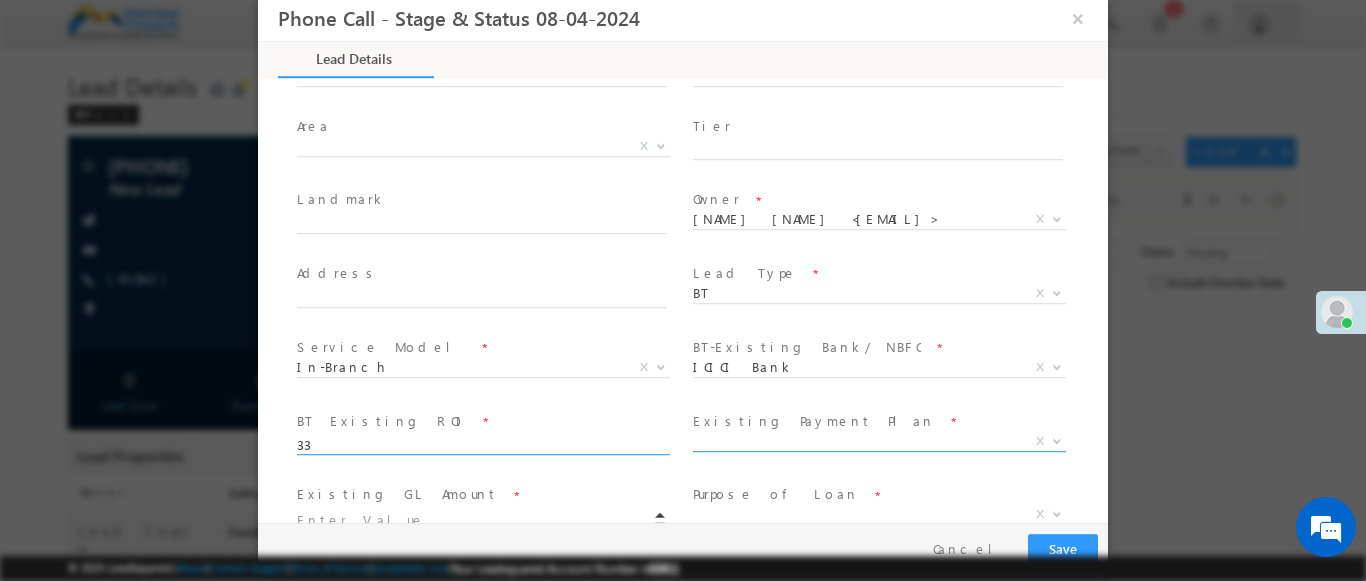 type on "33" 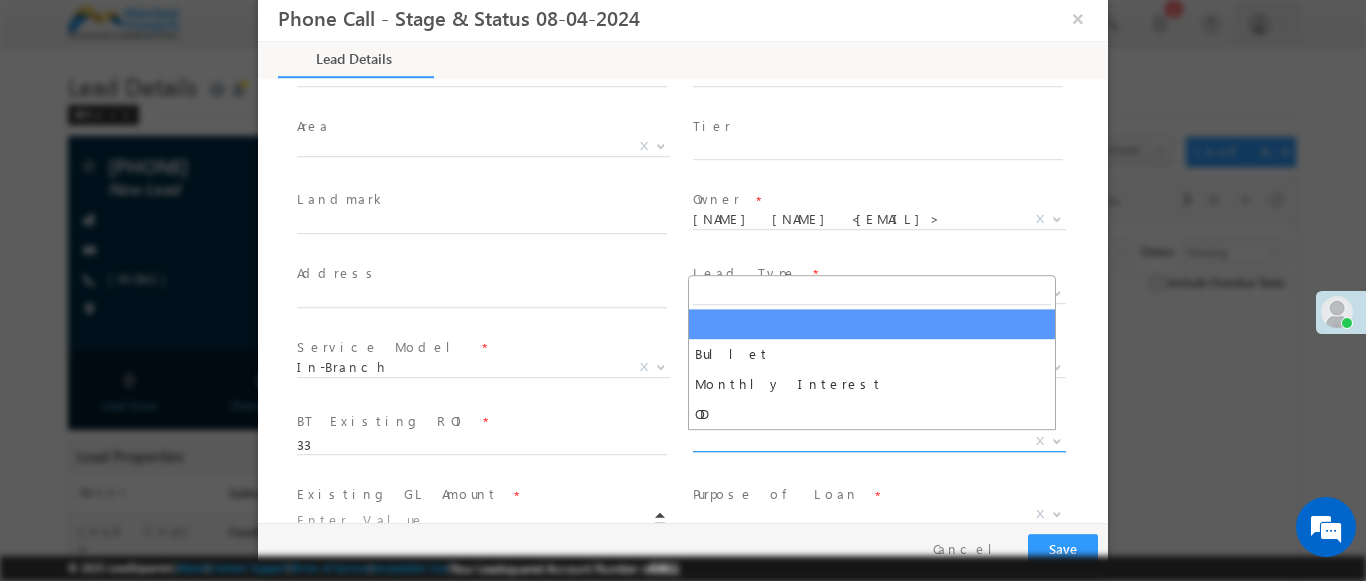 click on "X" at bounding box center [879, 442] 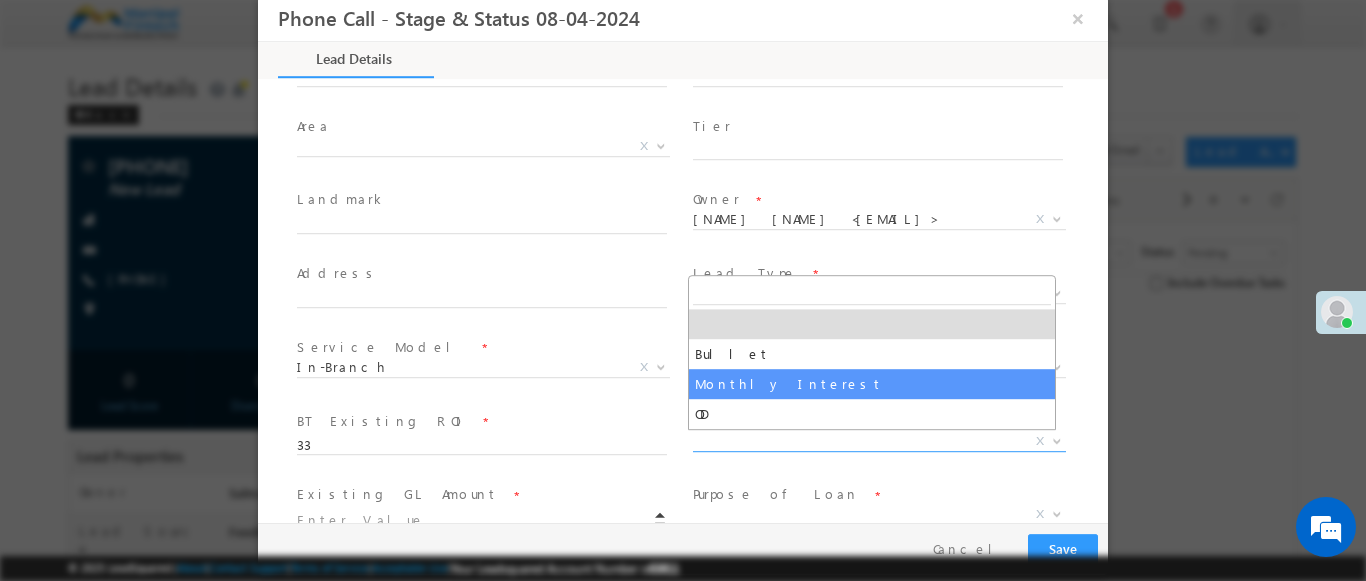 select on "Monthly Interest" 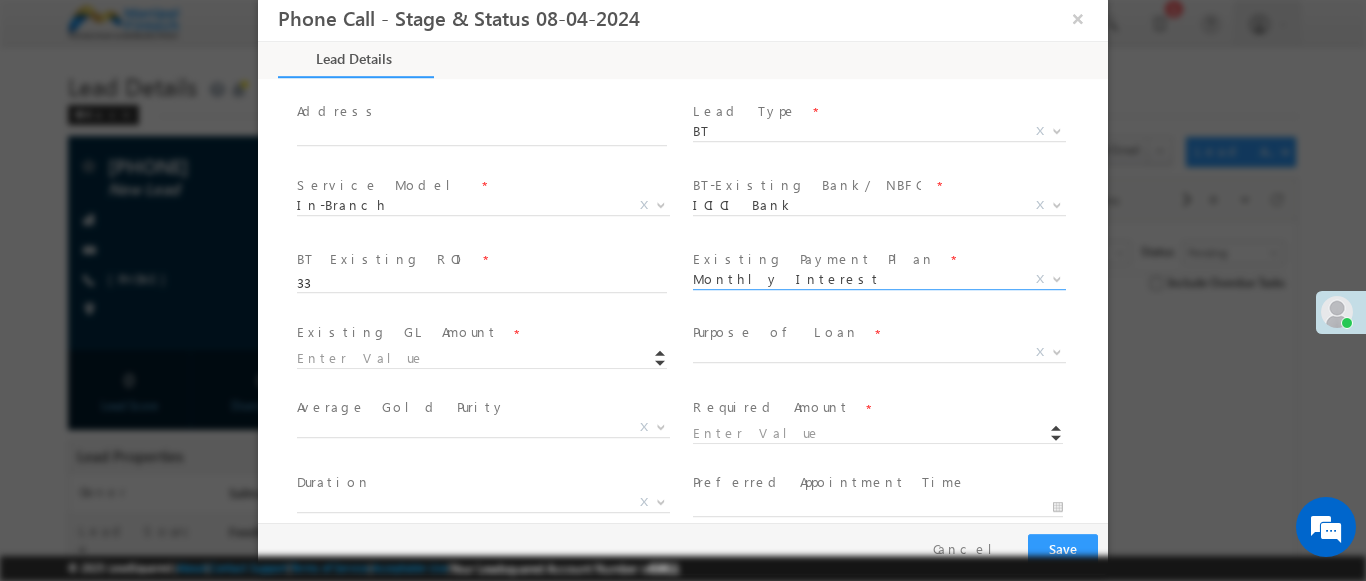 scroll, scrollTop: 630, scrollLeft: 0, axis: vertical 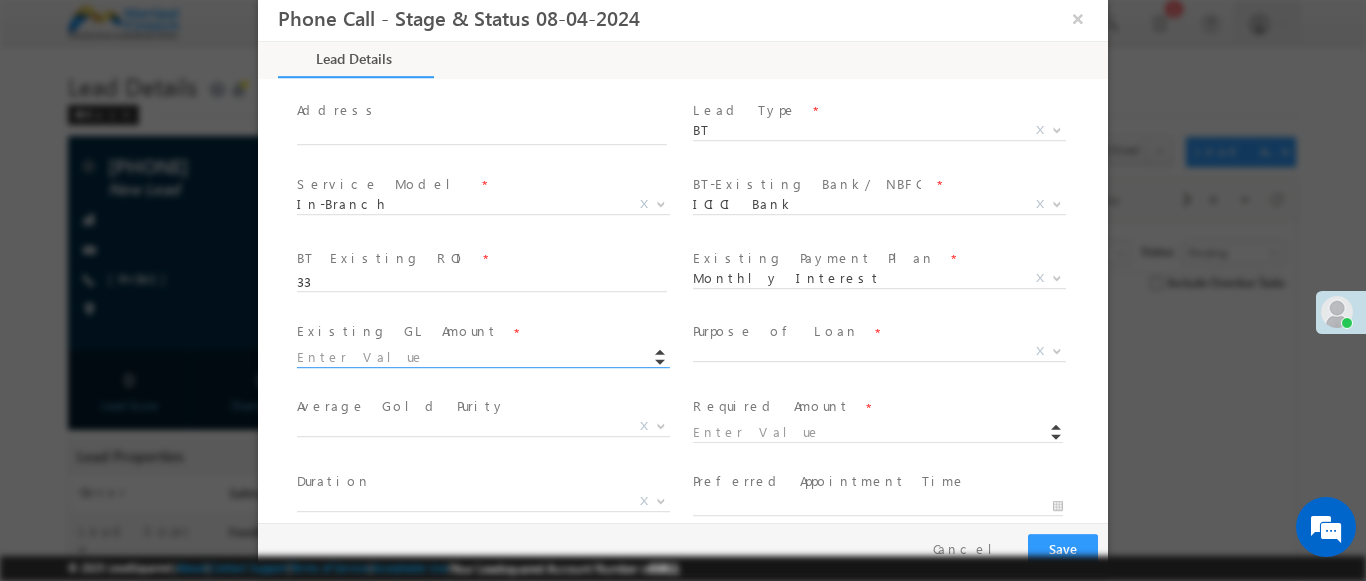 click at bounding box center (482, 358) 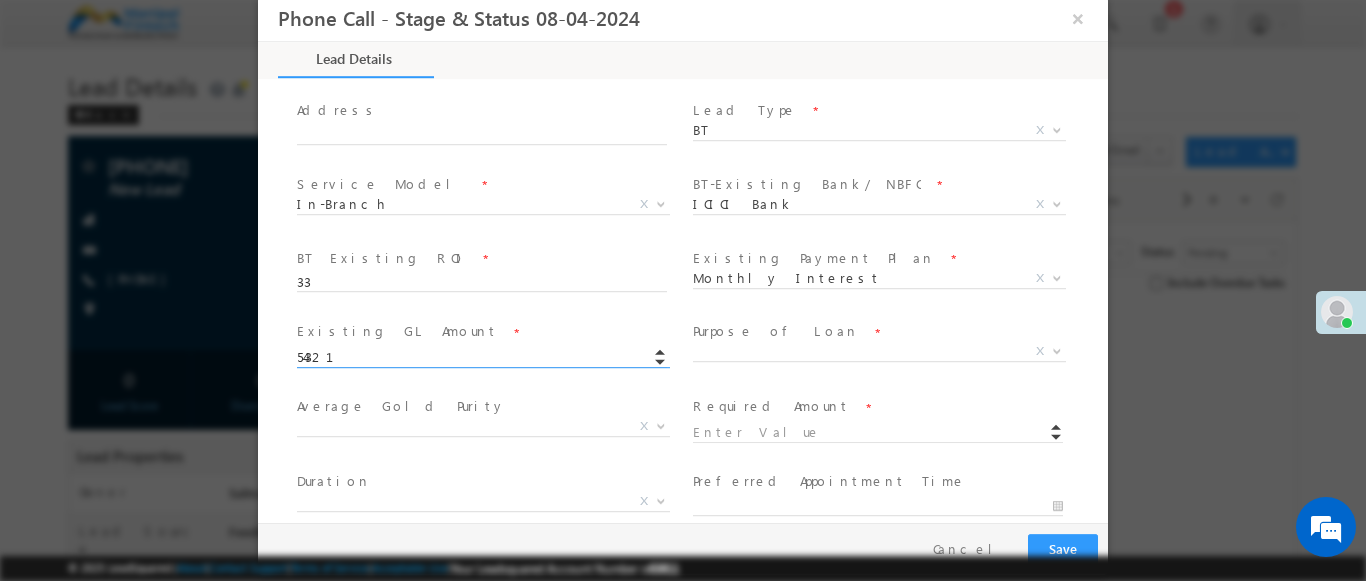 type on "54321.00" 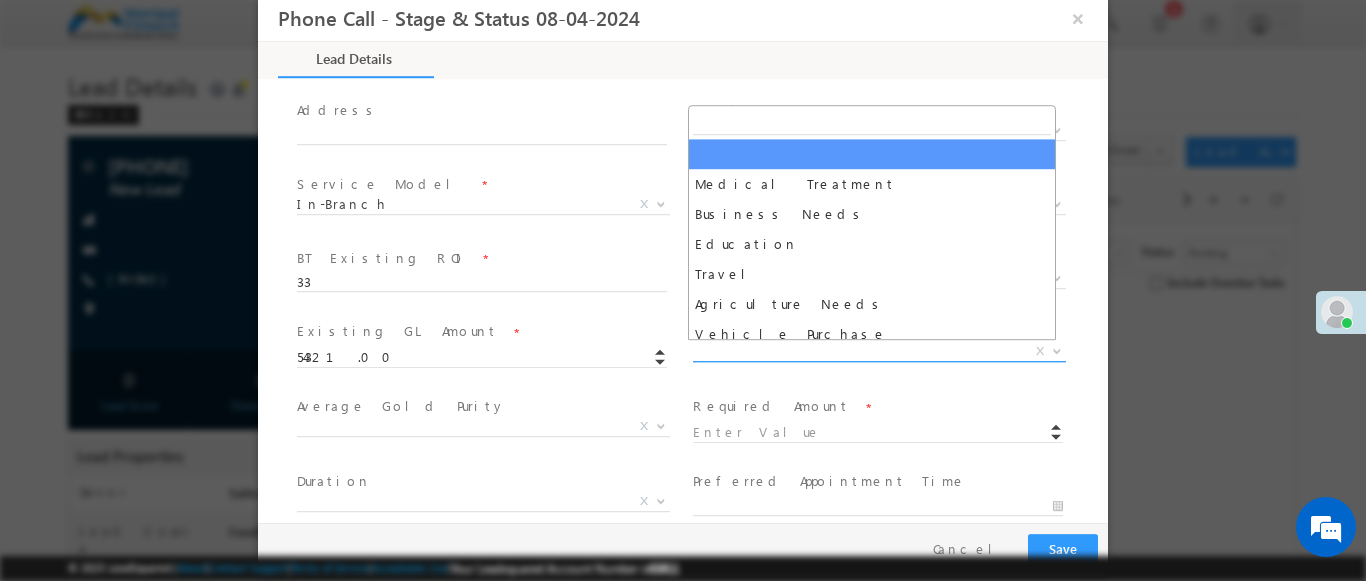 click on "Medical Treatment
Business Needs
Education
Travel
Agriculture Needs
Vehicle Purchase
Buying or Renovating Home
Personal Needs
NA
X" at bounding box center (887, 356) 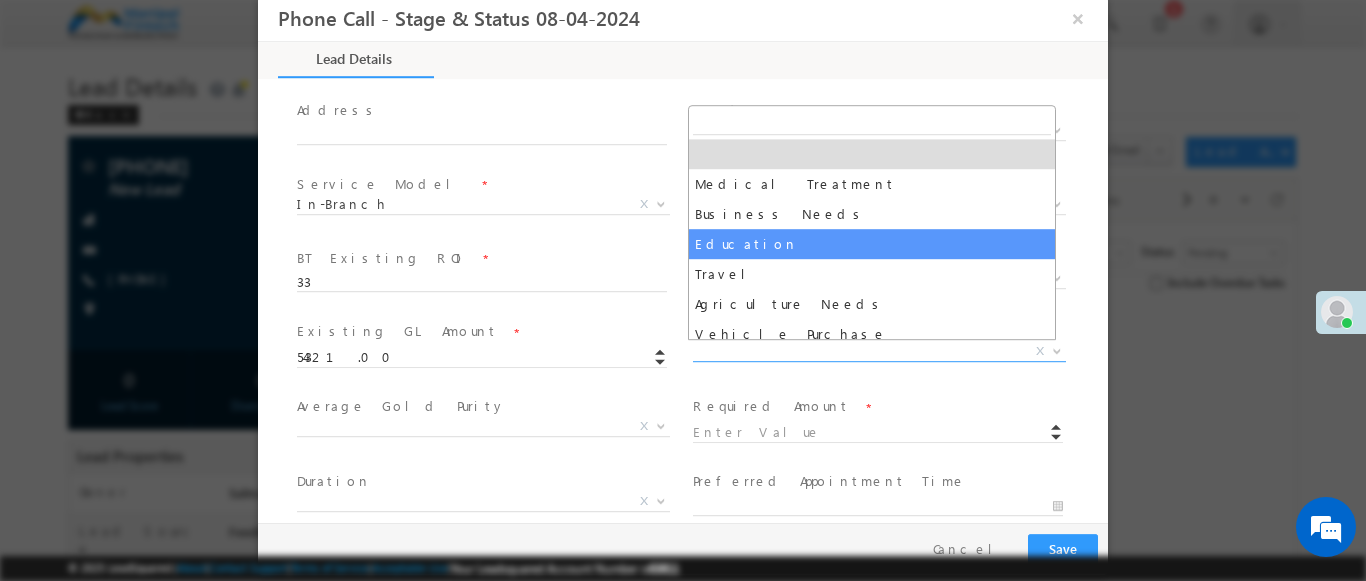 select on "Education" 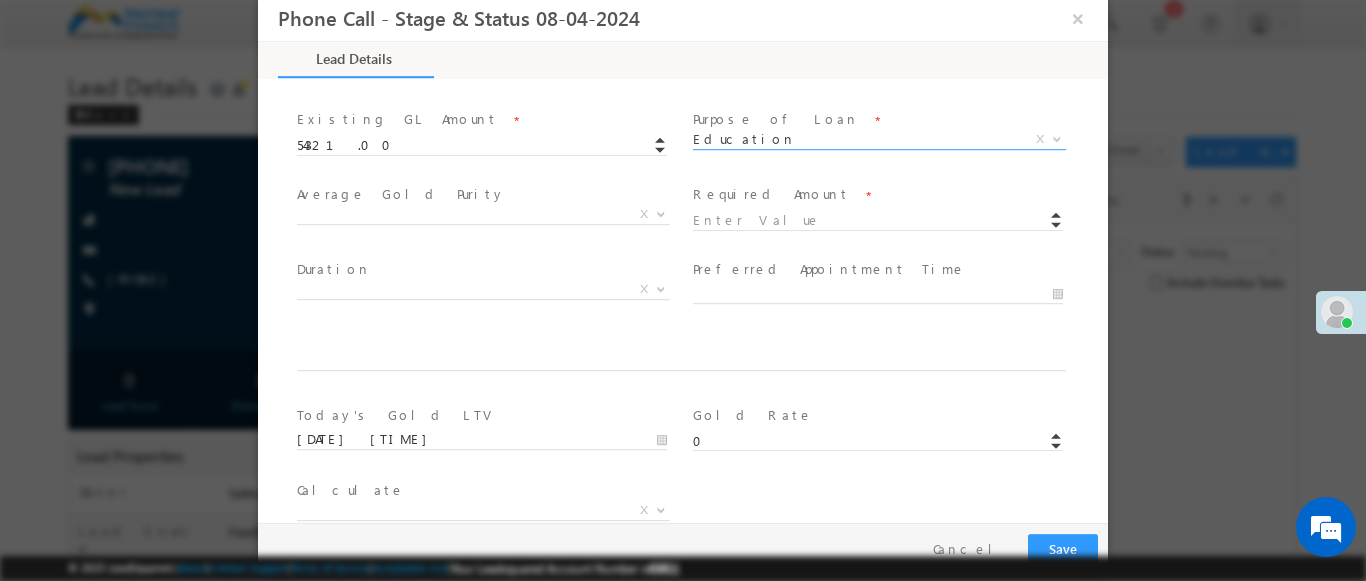 scroll, scrollTop: 843, scrollLeft: 0, axis: vertical 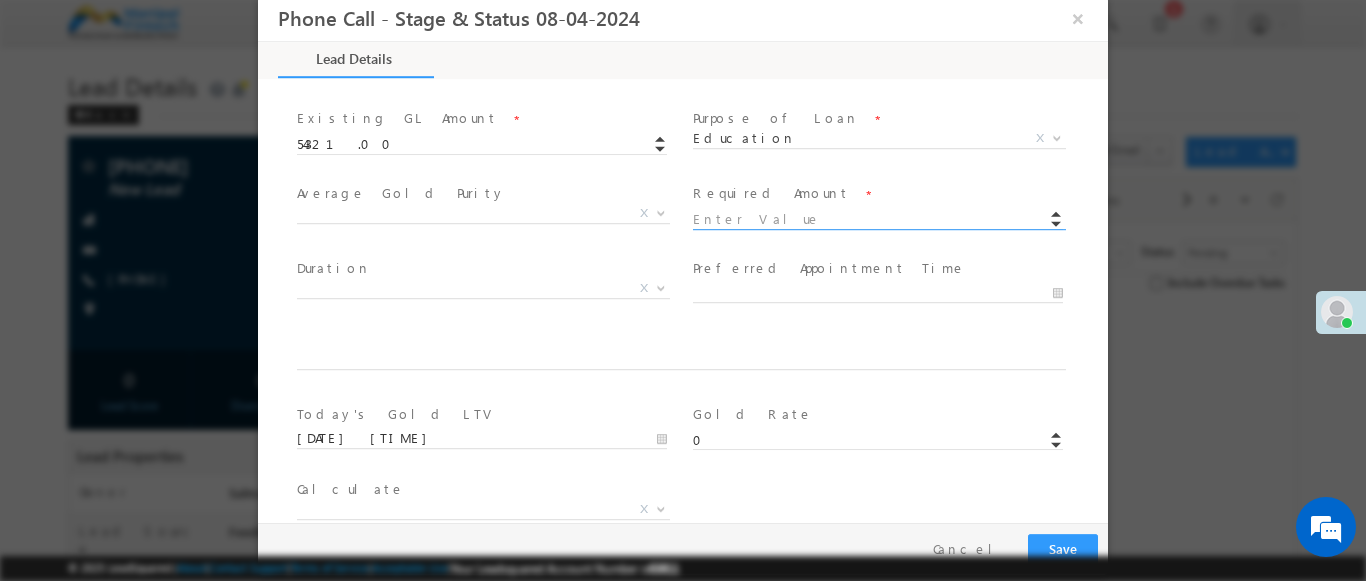 click at bounding box center [878, 220] 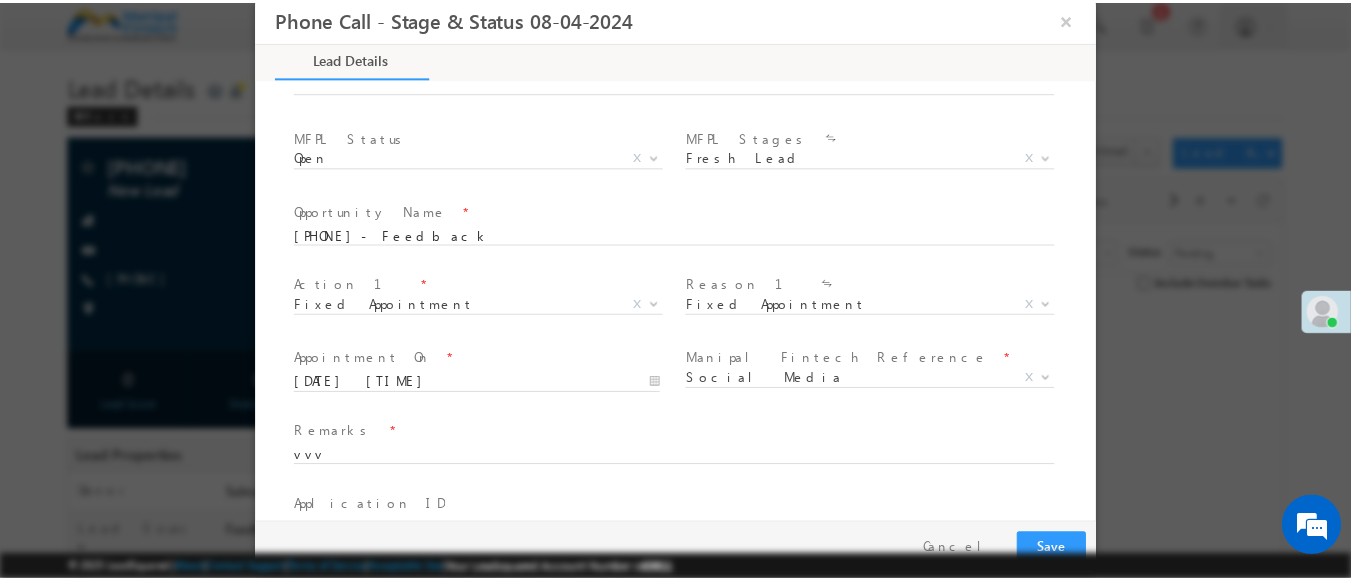 scroll, scrollTop: 1390, scrollLeft: 0, axis: vertical 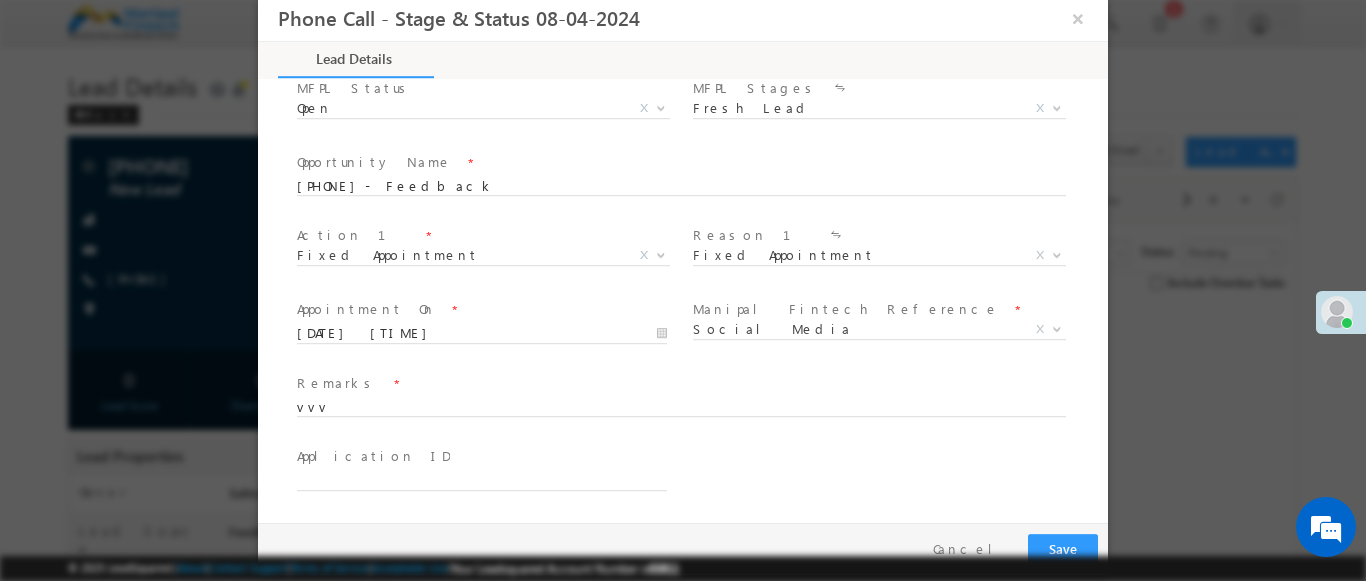 type on "87654.00" 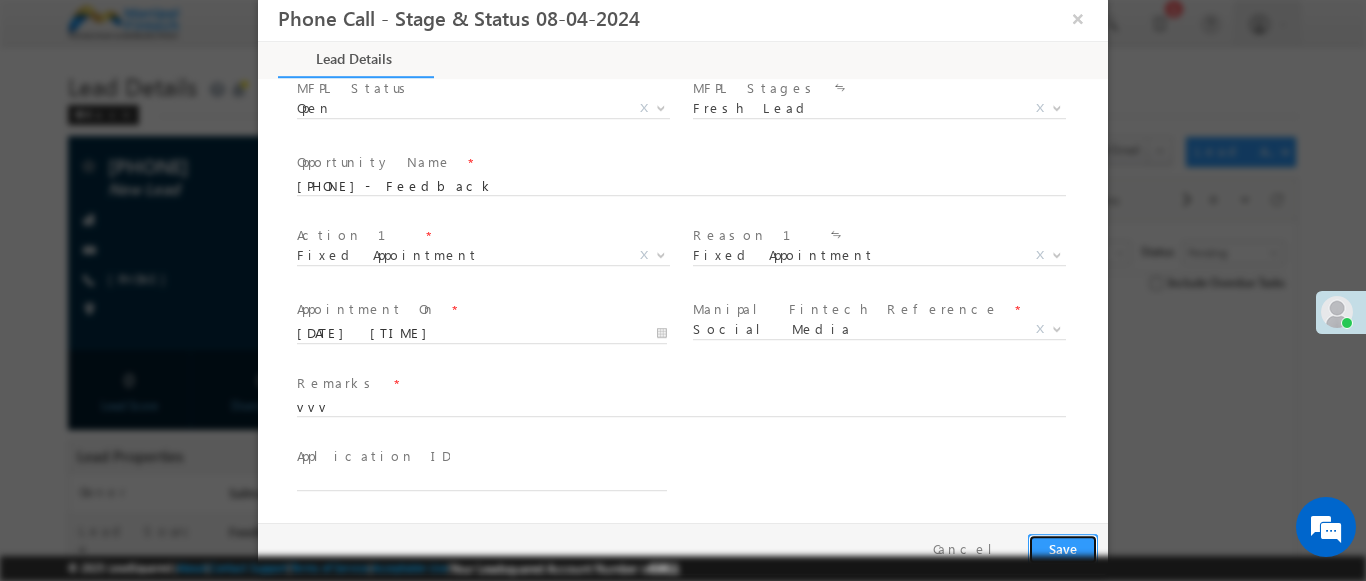 click on "Save" at bounding box center [1063, 549] 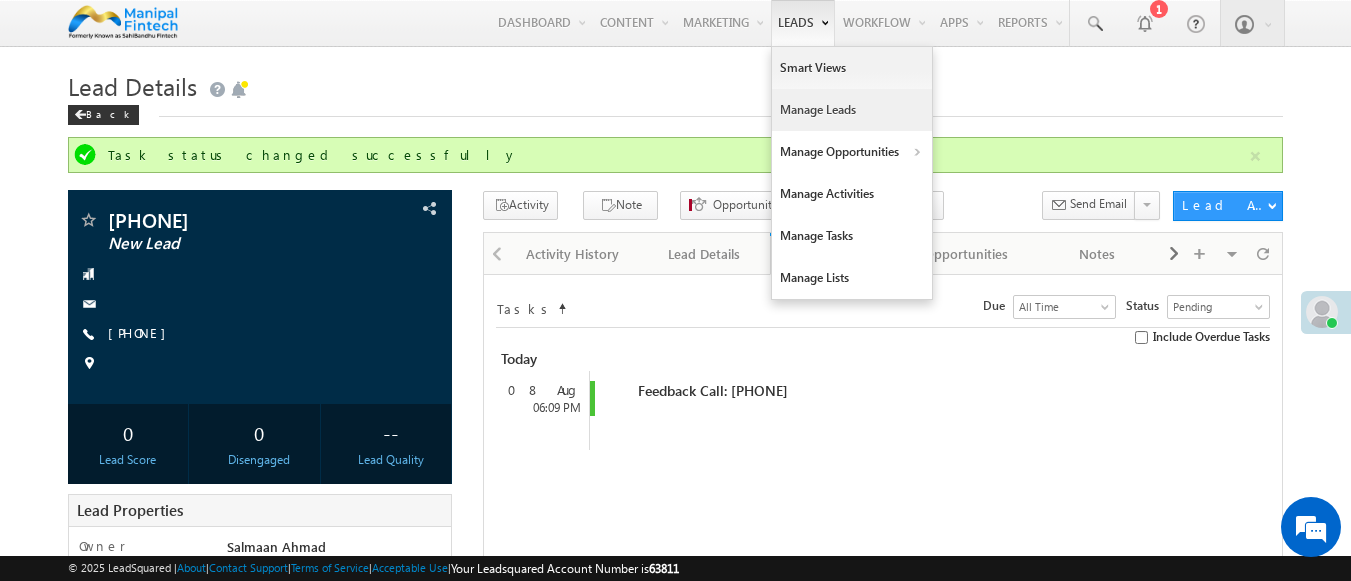 click on "Manage Leads" at bounding box center (852, 110) 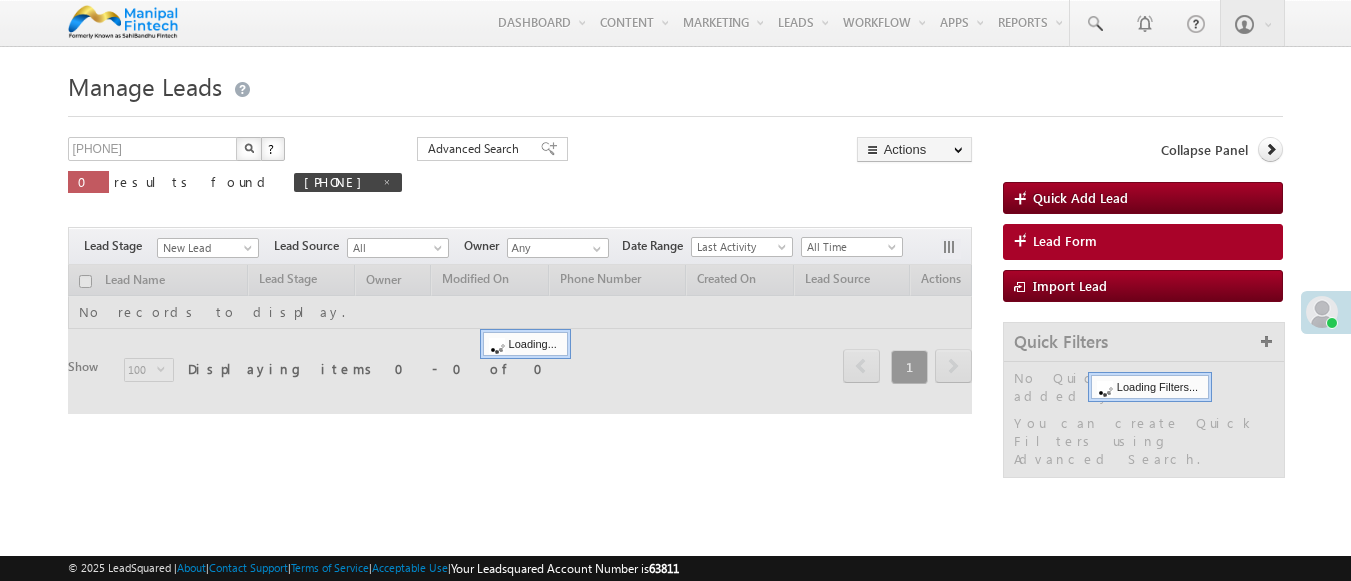 scroll, scrollTop: 0, scrollLeft: 0, axis: both 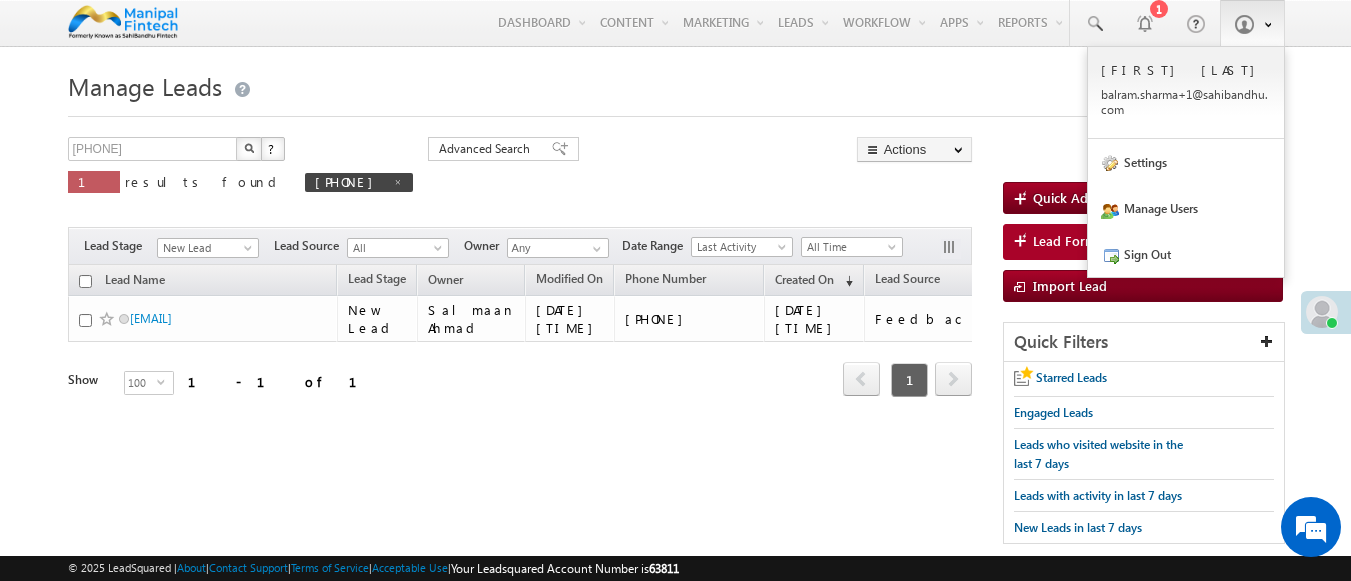 click at bounding box center [1264, 23] 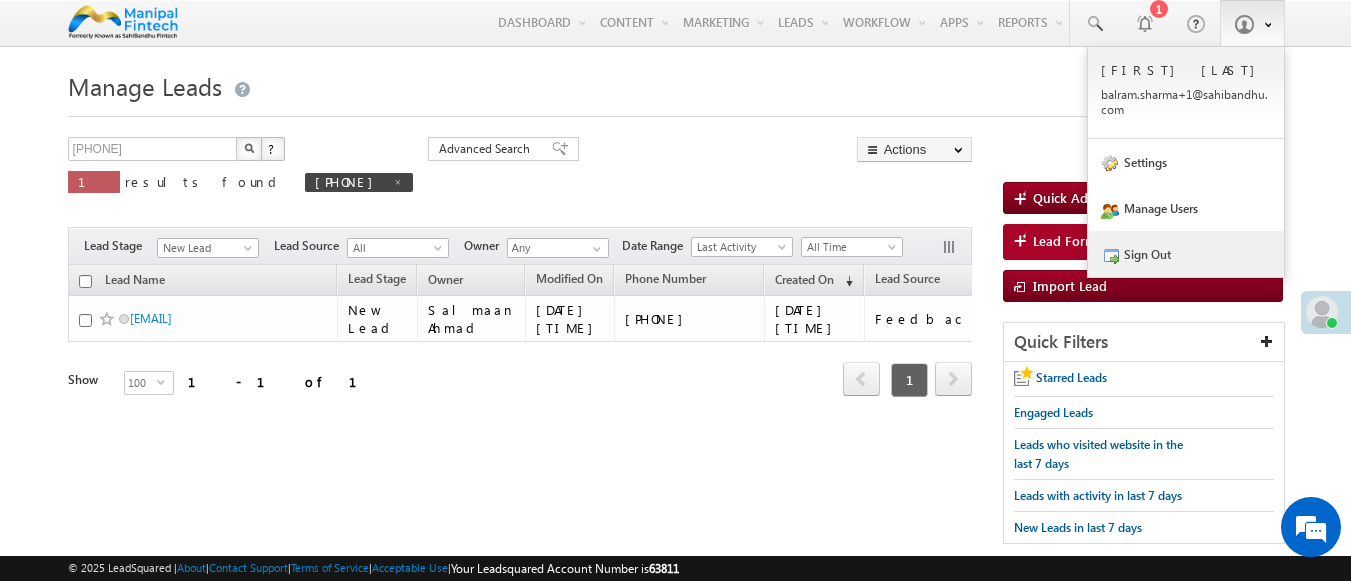 click on "Sign Out" at bounding box center (1186, 254) 